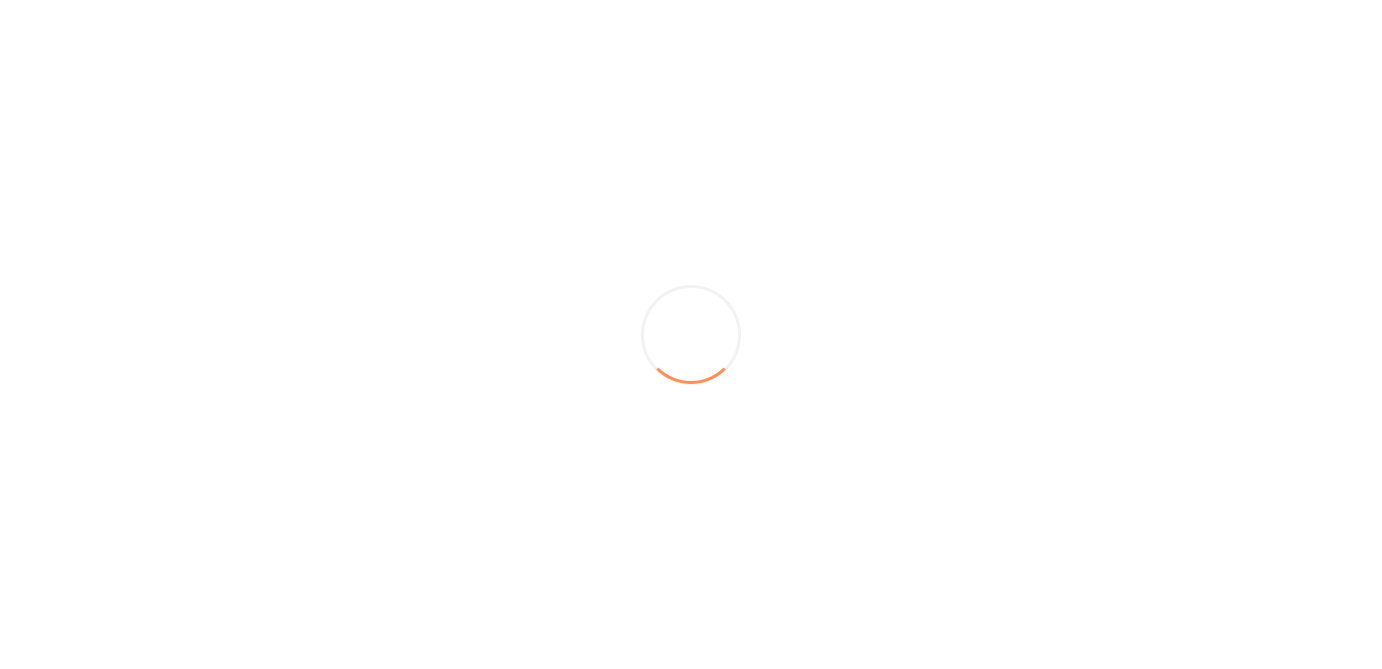 scroll, scrollTop: 0, scrollLeft: 0, axis: both 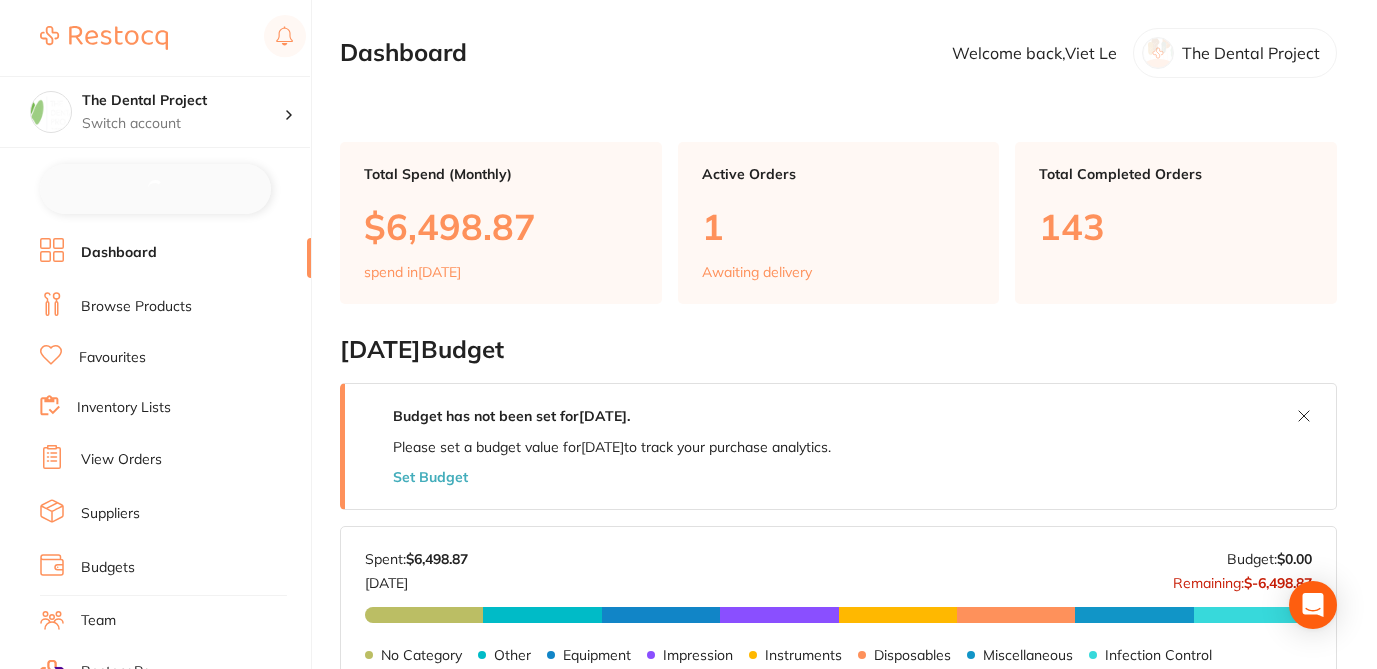checkbox on "false" 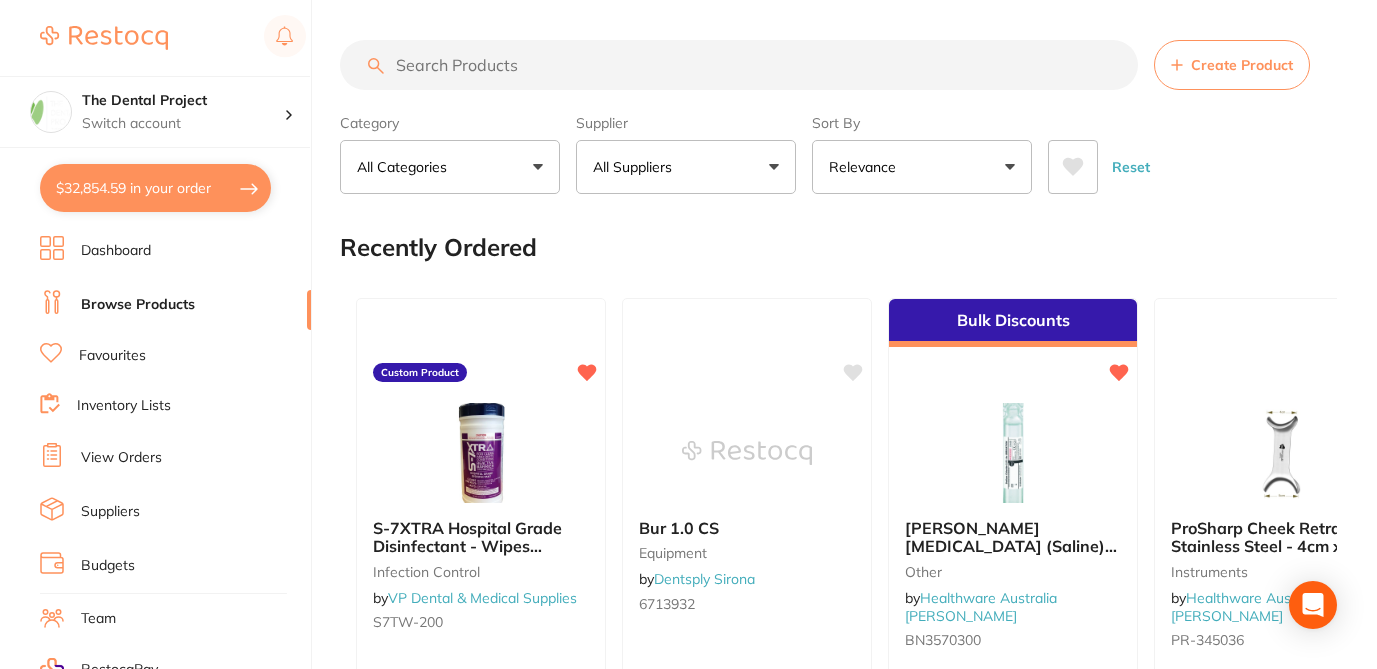 click at bounding box center (739, 65) 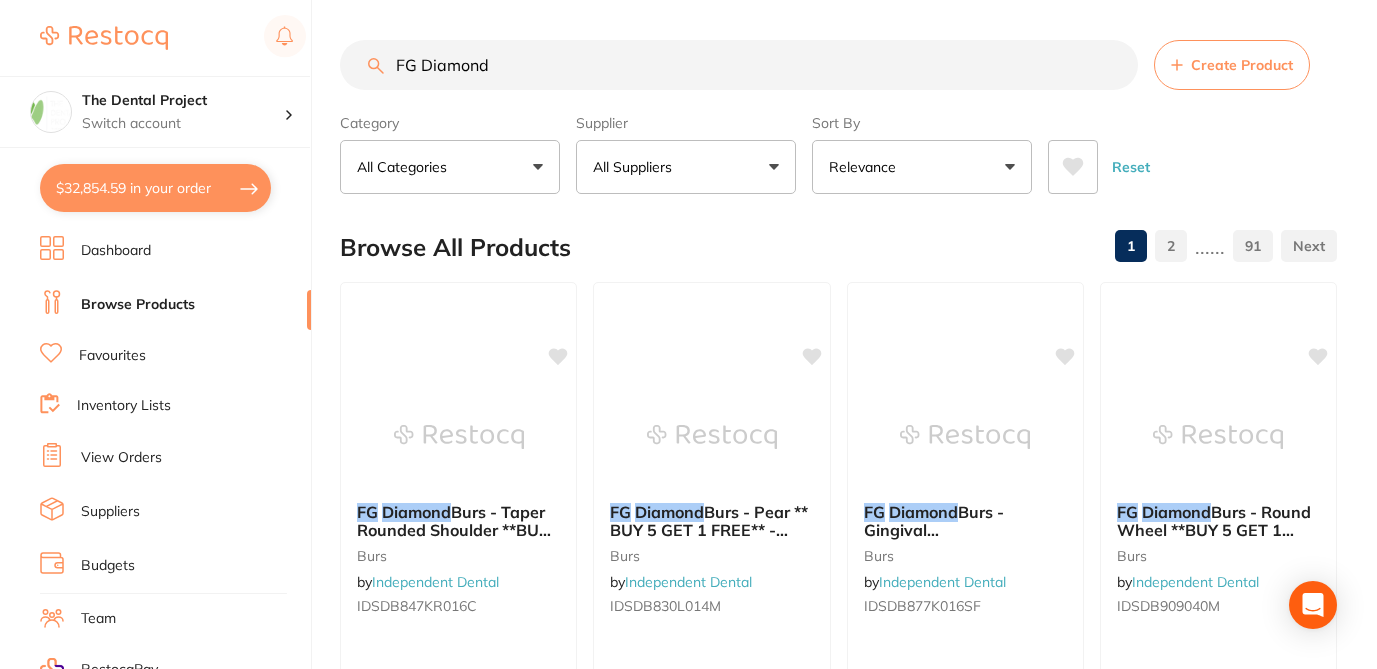 click on "All Suppliers" at bounding box center [686, 167] 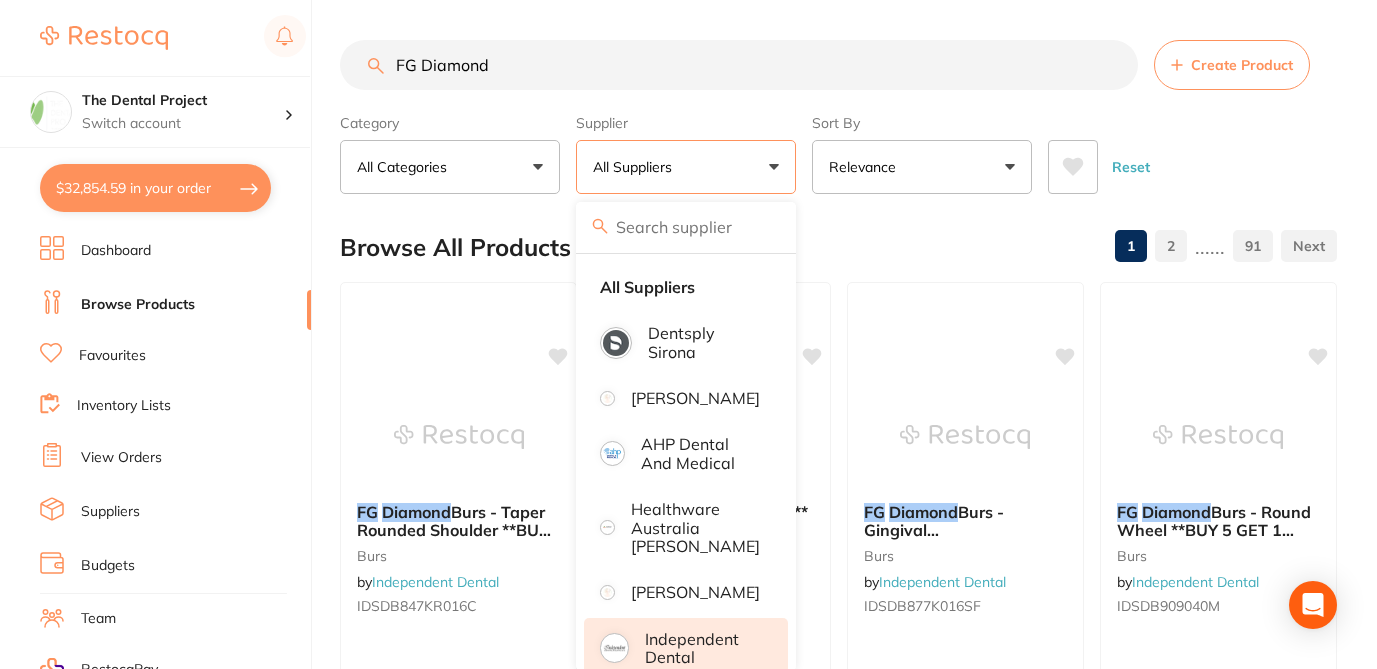 click on "Independent Dental" at bounding box center [702, 648] 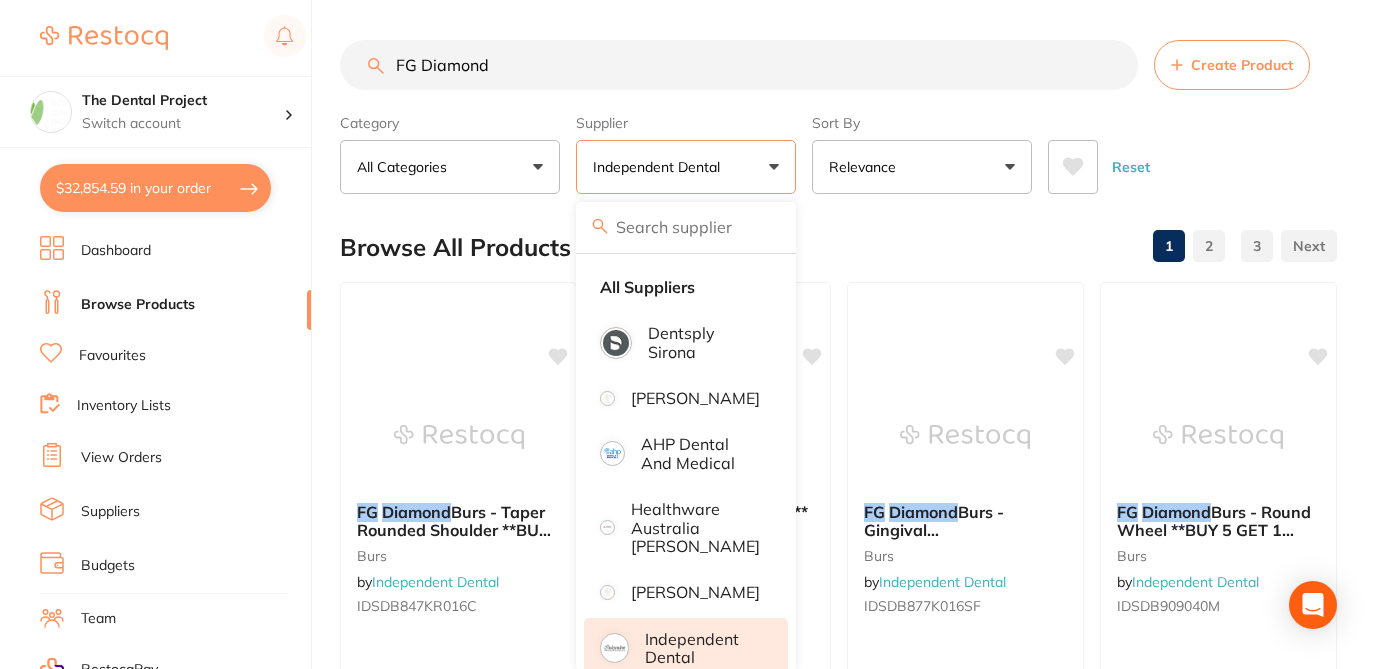 click on "Browse All Products 1 2 3" at bounding box center [838, 247] 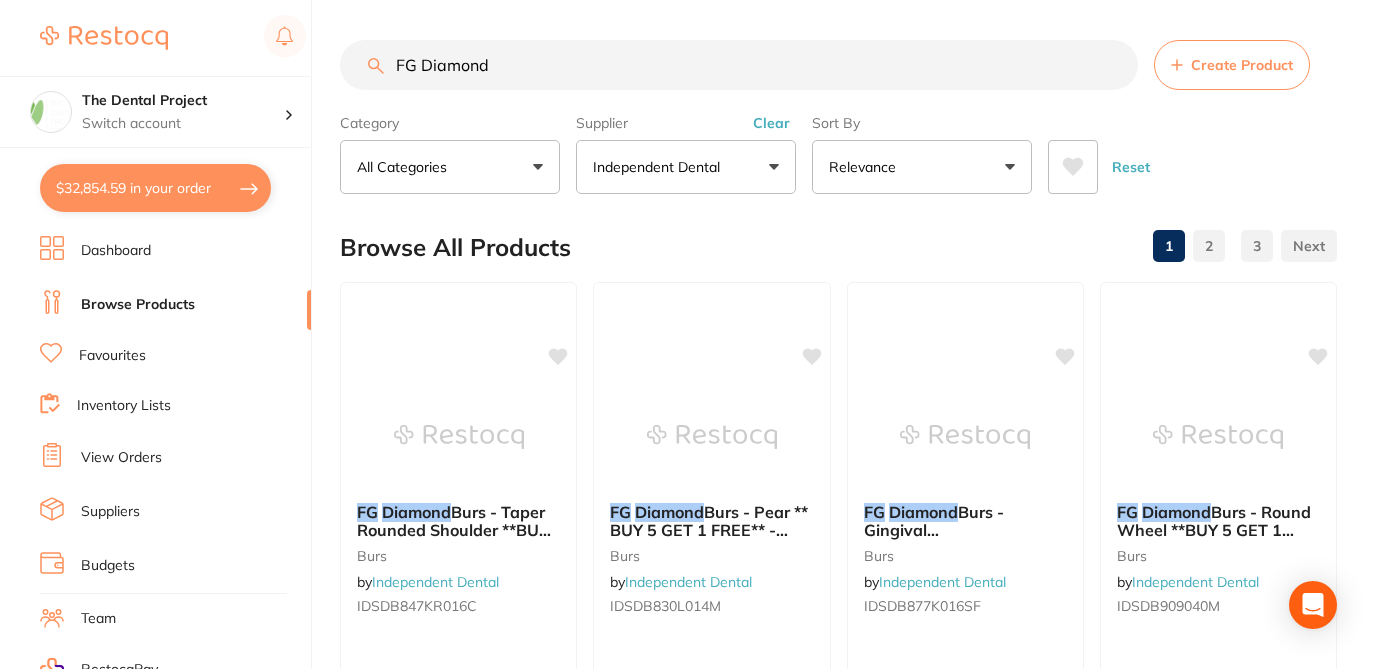 click on "Browse All Products 1 2 3" at bounding box center (838, 247) 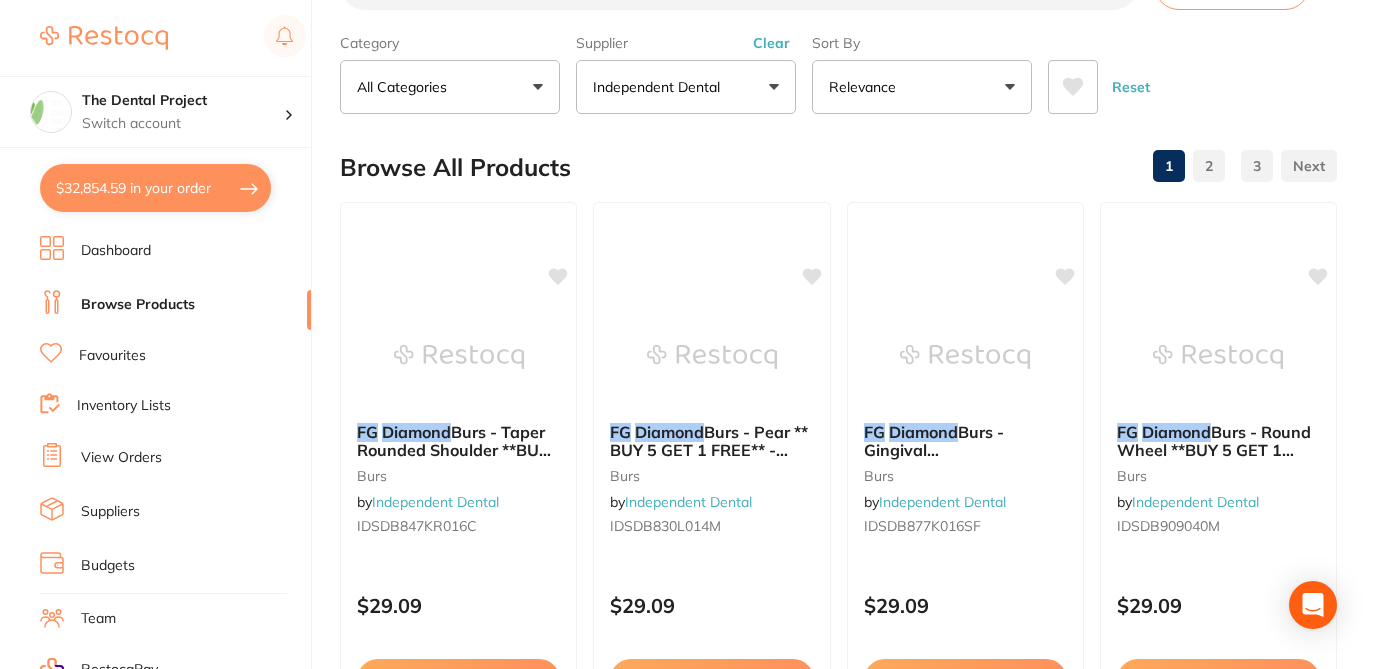 scroll, scrollTop: 40, scrollLeft: 0, axis: vertical 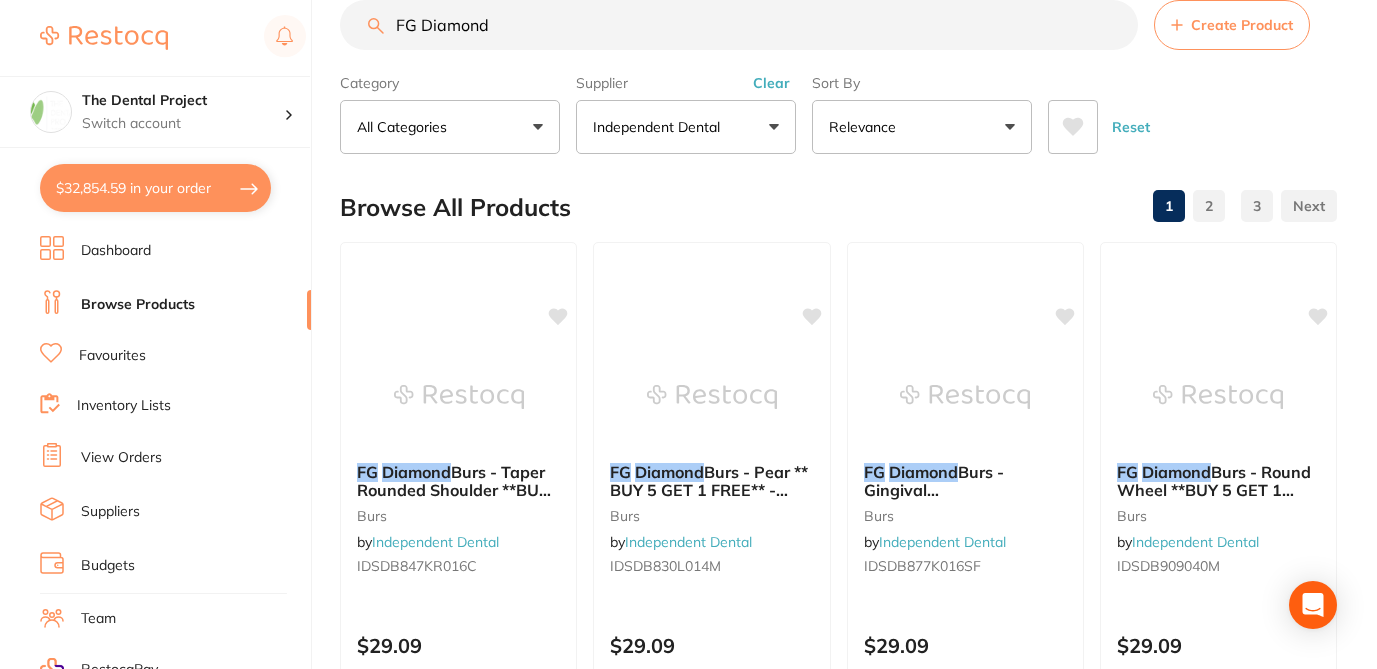 click on "FG Diamond" at bounding box center (739, 25) 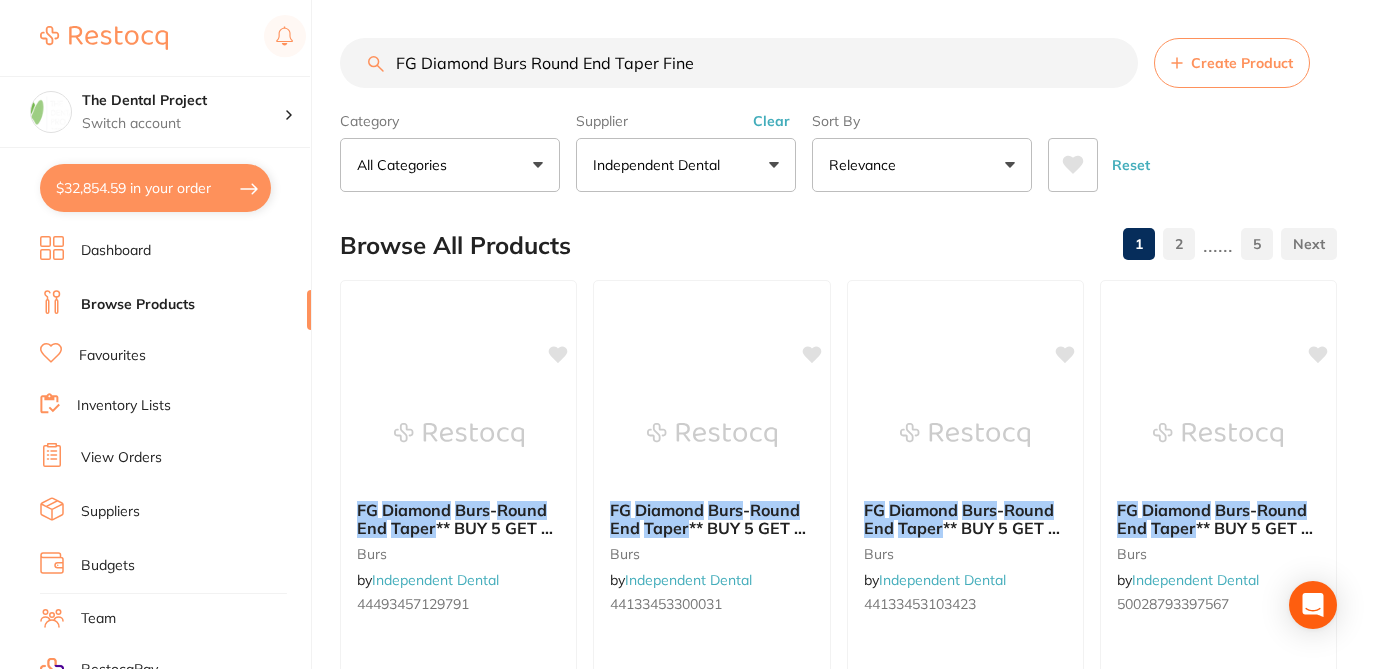 scroll, scrollTop: 40, scrollLeft: 0, axis: vertical 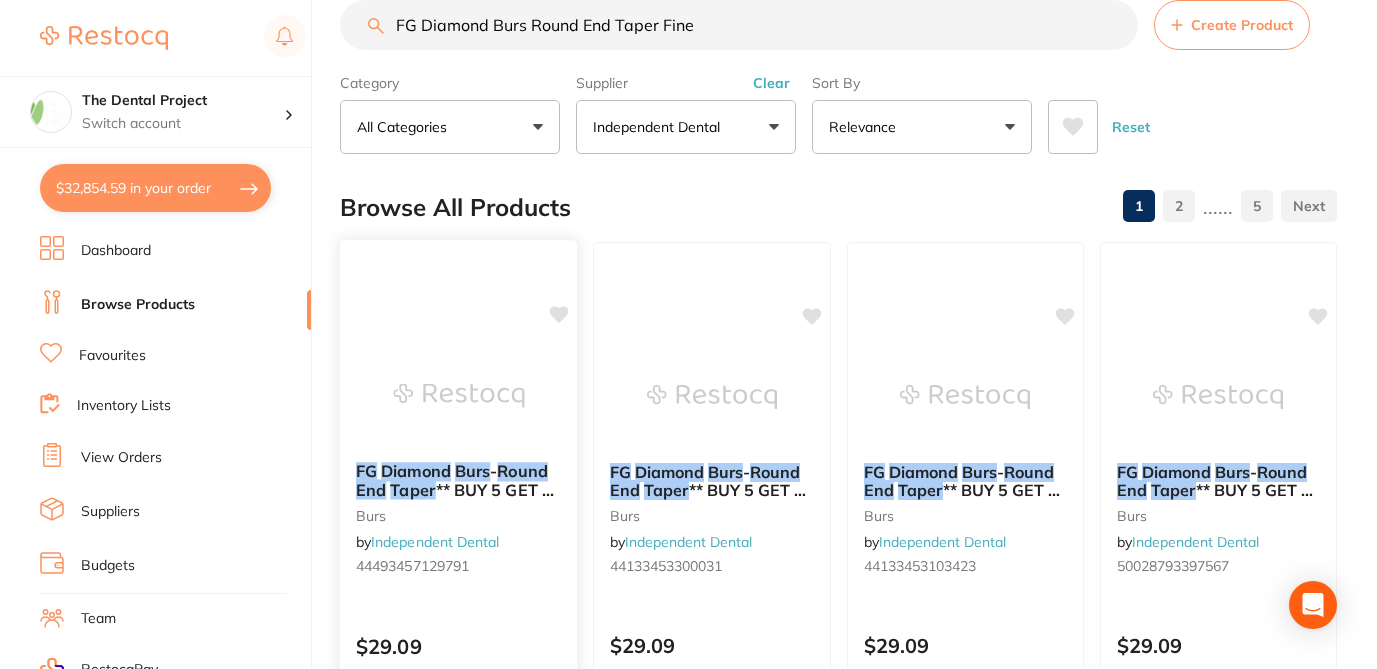 click on "44493457129791" at bounding box center [458, 566] 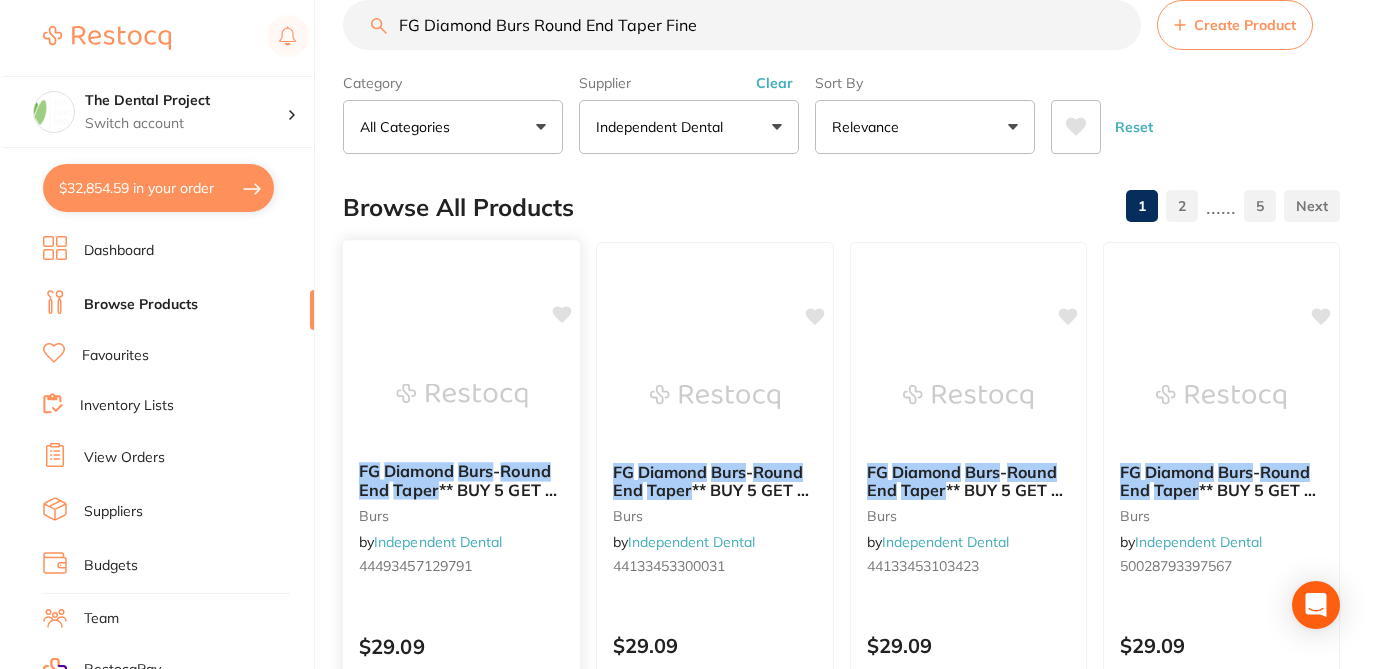 scroll, scrollTop: 0, scrollLeft: 0, axis: both 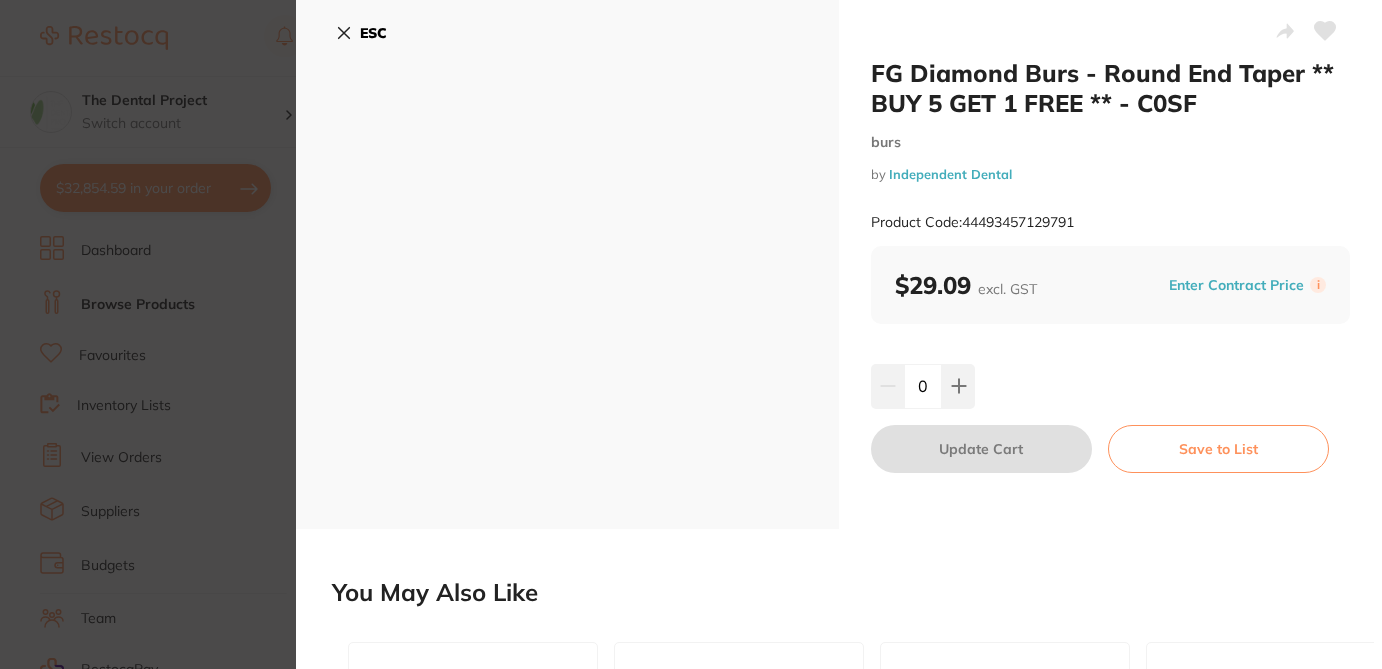click 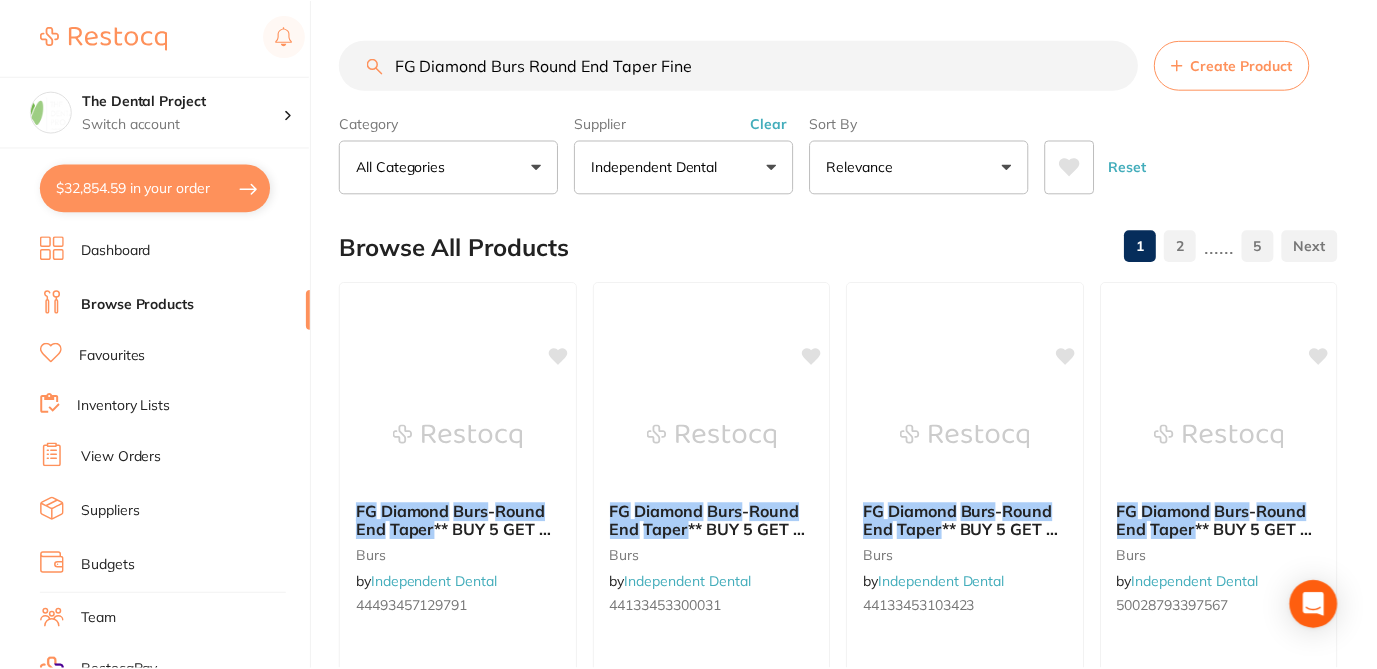 scroll, scrollTop: 40, scrollLeft: 0, axis: vertical 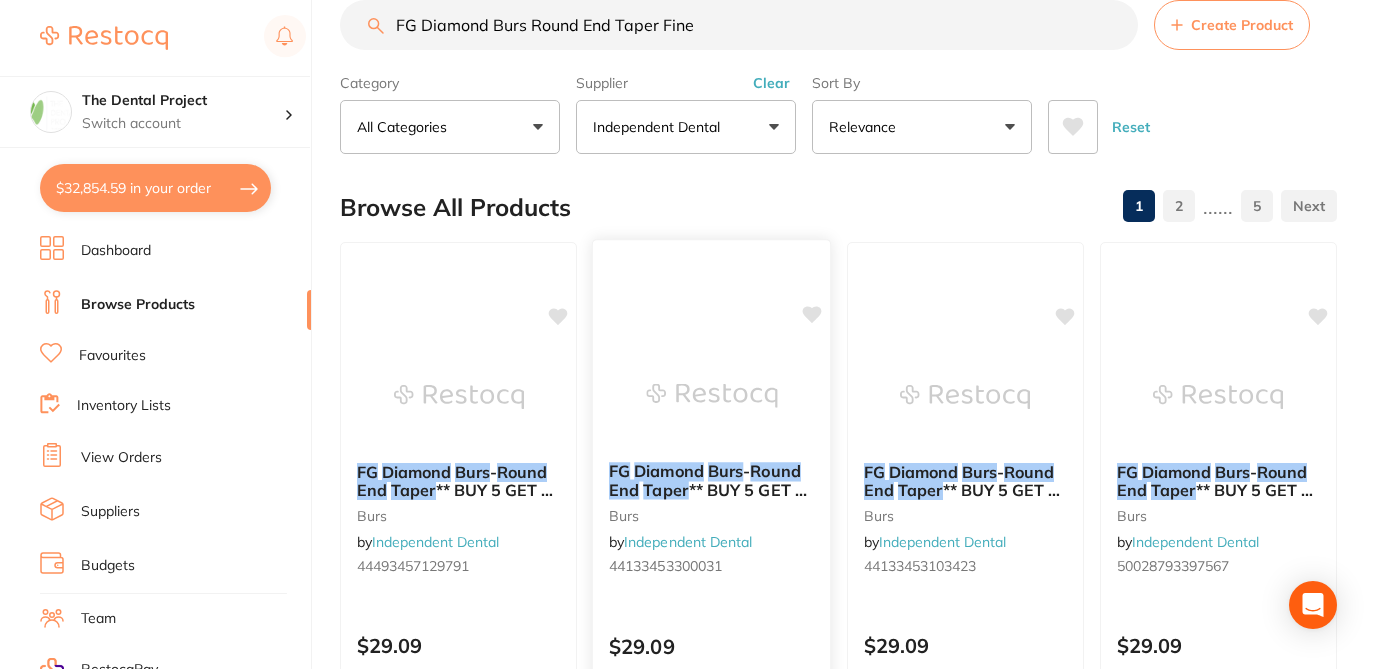 click on "FG   Diamond   Burs  -  Round   End   Taper  ** BUY 5 GET 1 FREE ** - C0SC   burs by  Independent Dental 44133453300031 $29.09 Add to cart Save to list" at bounding box center [712, 529] 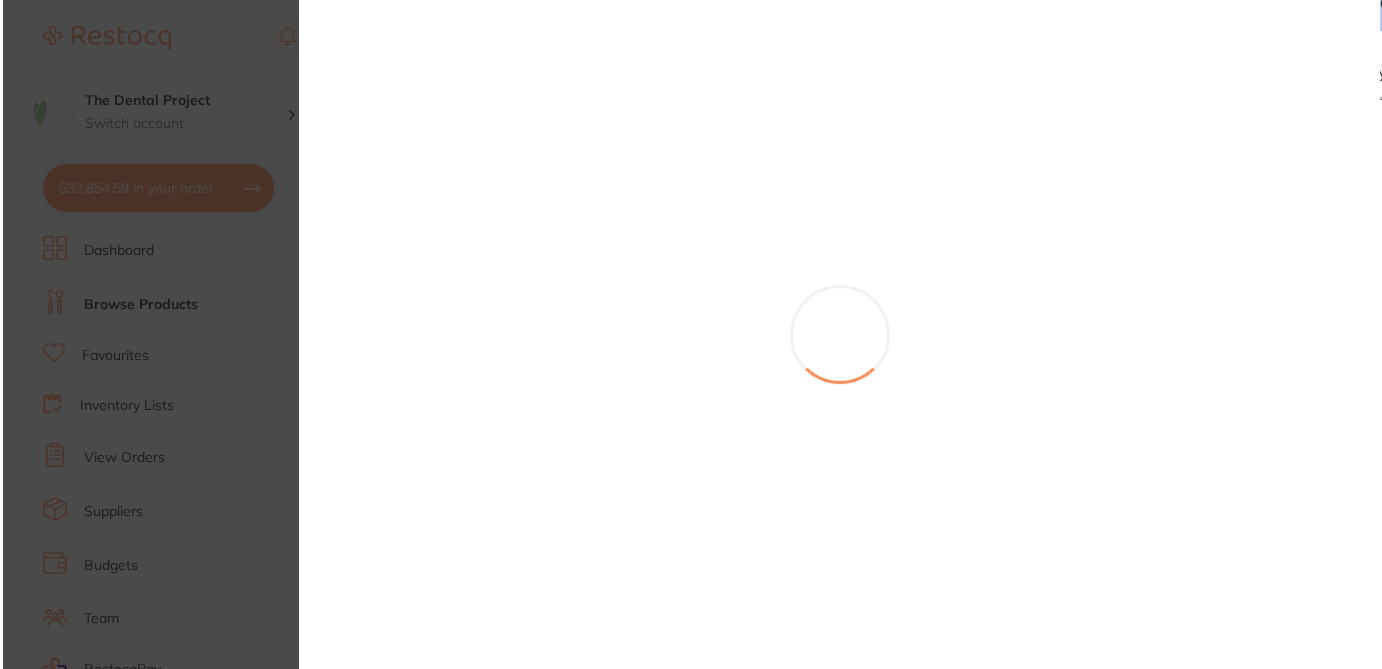 scroll, scrollTop: 0, scrollLeft: 0, axis: both 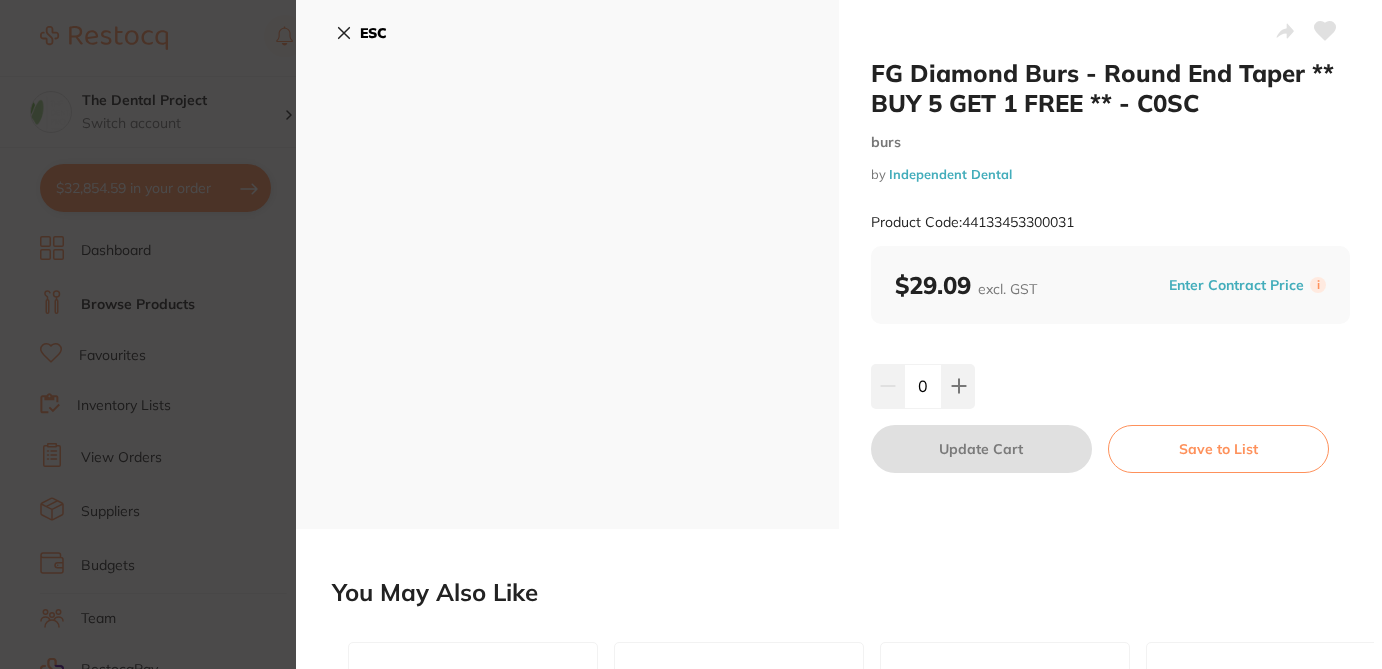 click 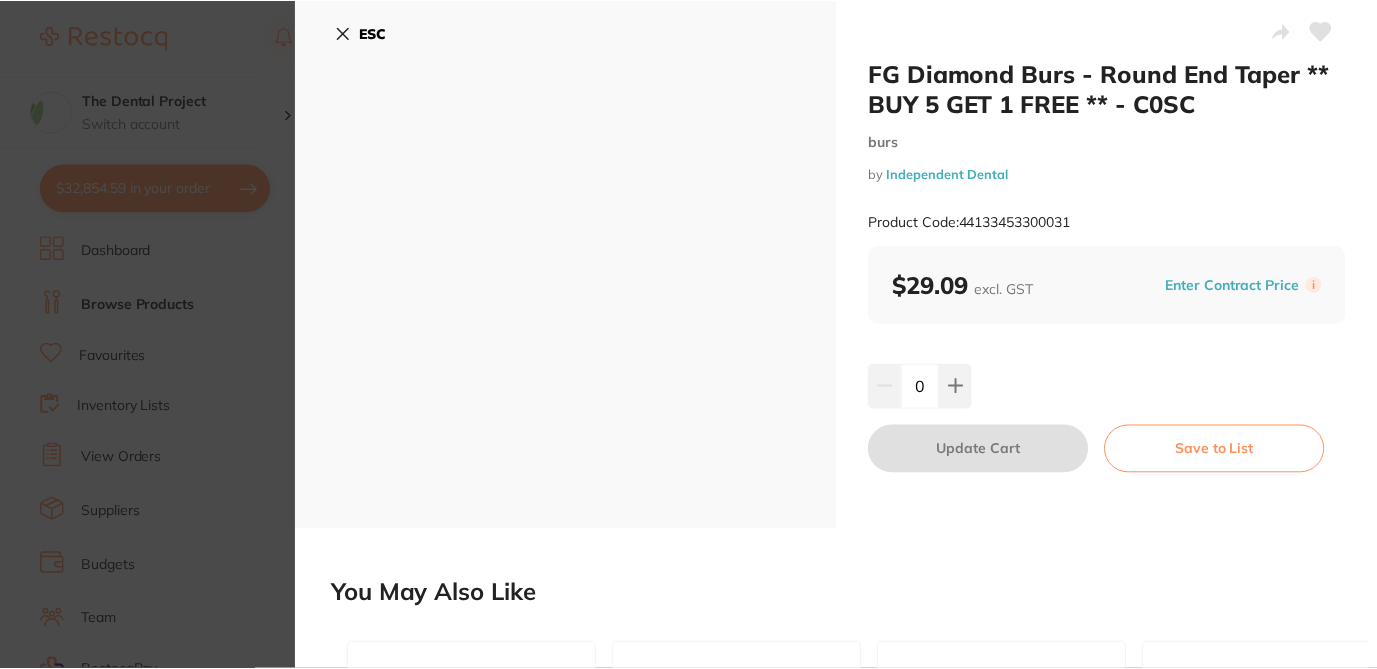 scroll, scrollTop: 40, scrollLeft: 0, axis: vertical 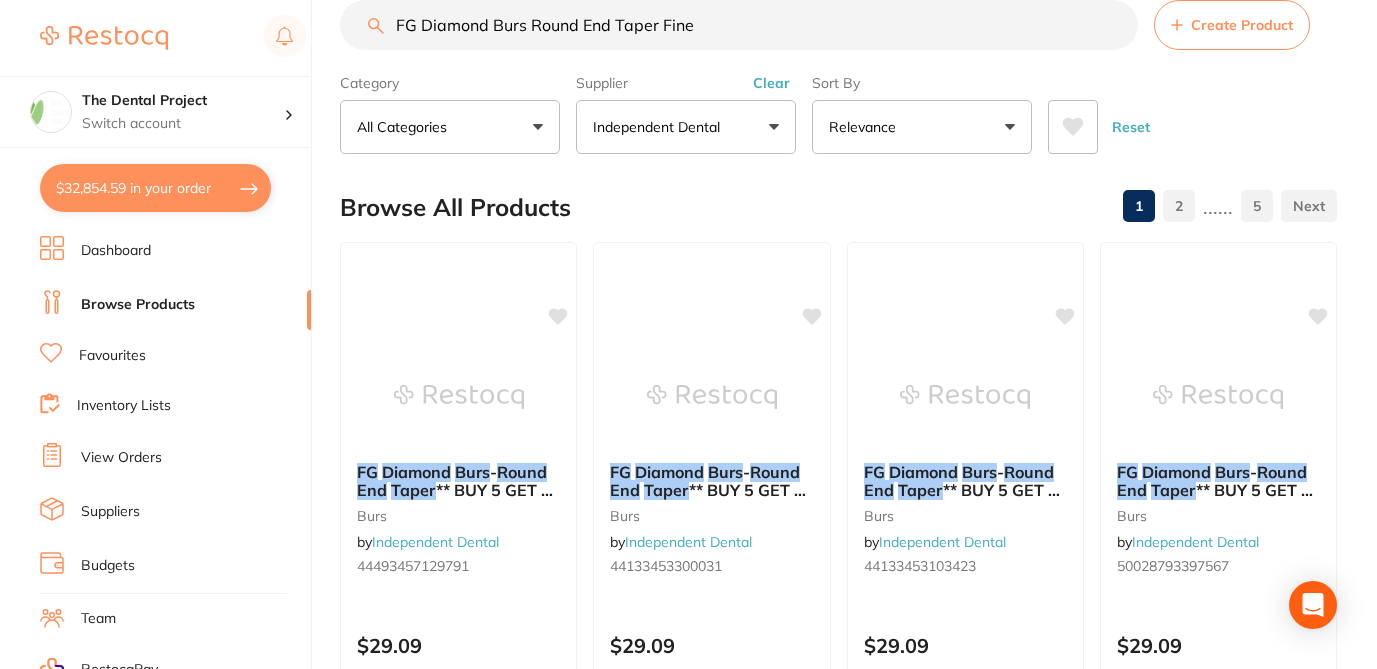 drag, startPoint x: 705, startPoint y: 36, endPoint x: 372, endPoint y: 23, distance: 333.25366 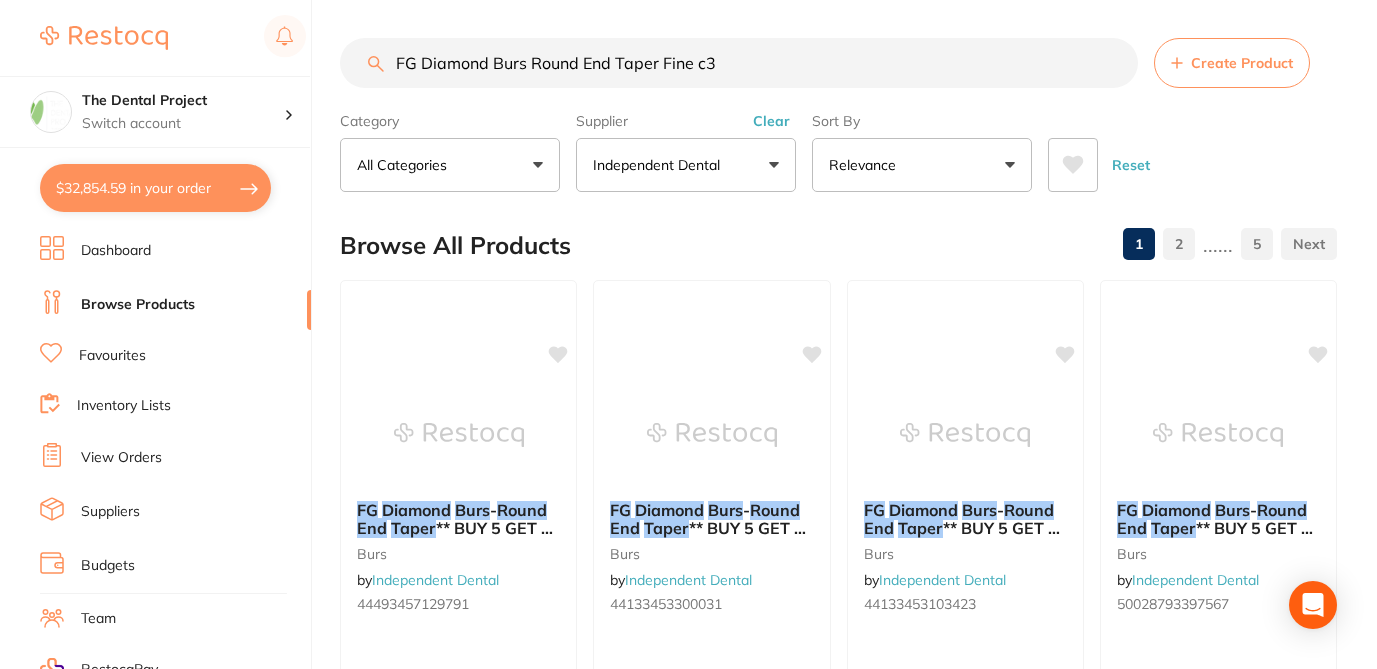 scroll, scrollTop: 40, scrollLeft: 0, axis: vertical 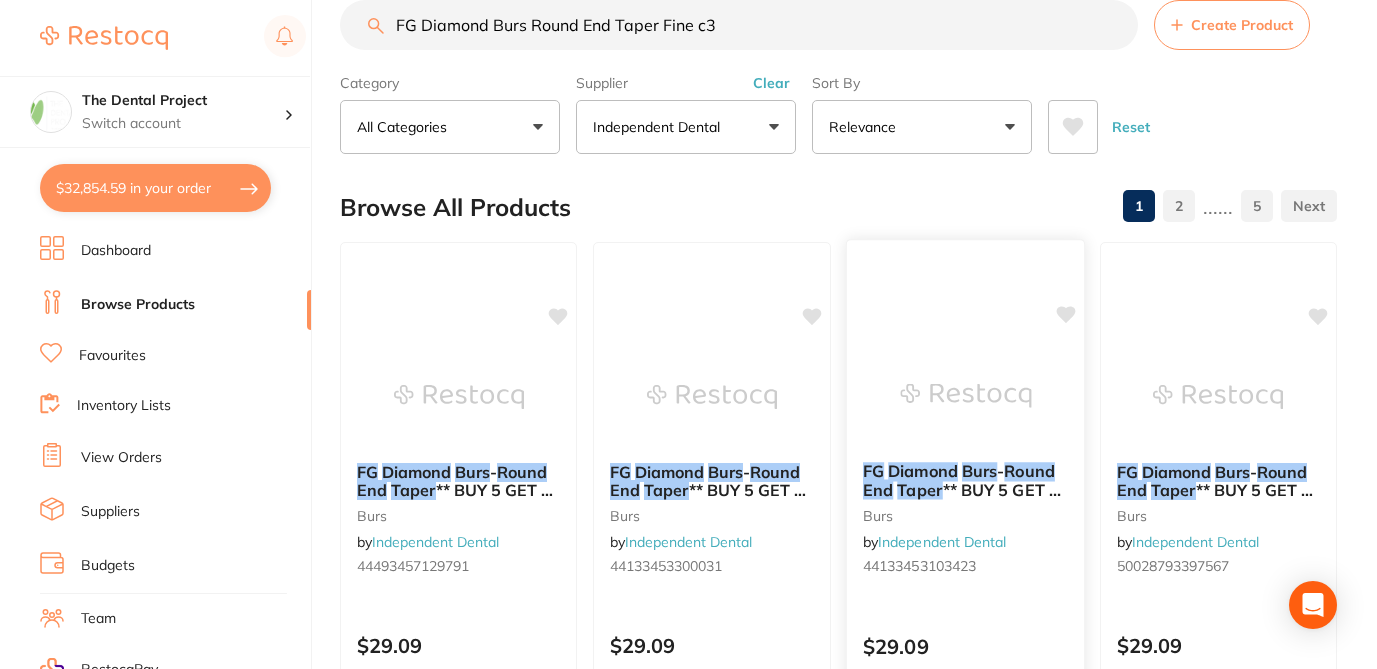 type on "FG Diamond Burs Round End Taper Fine c3" 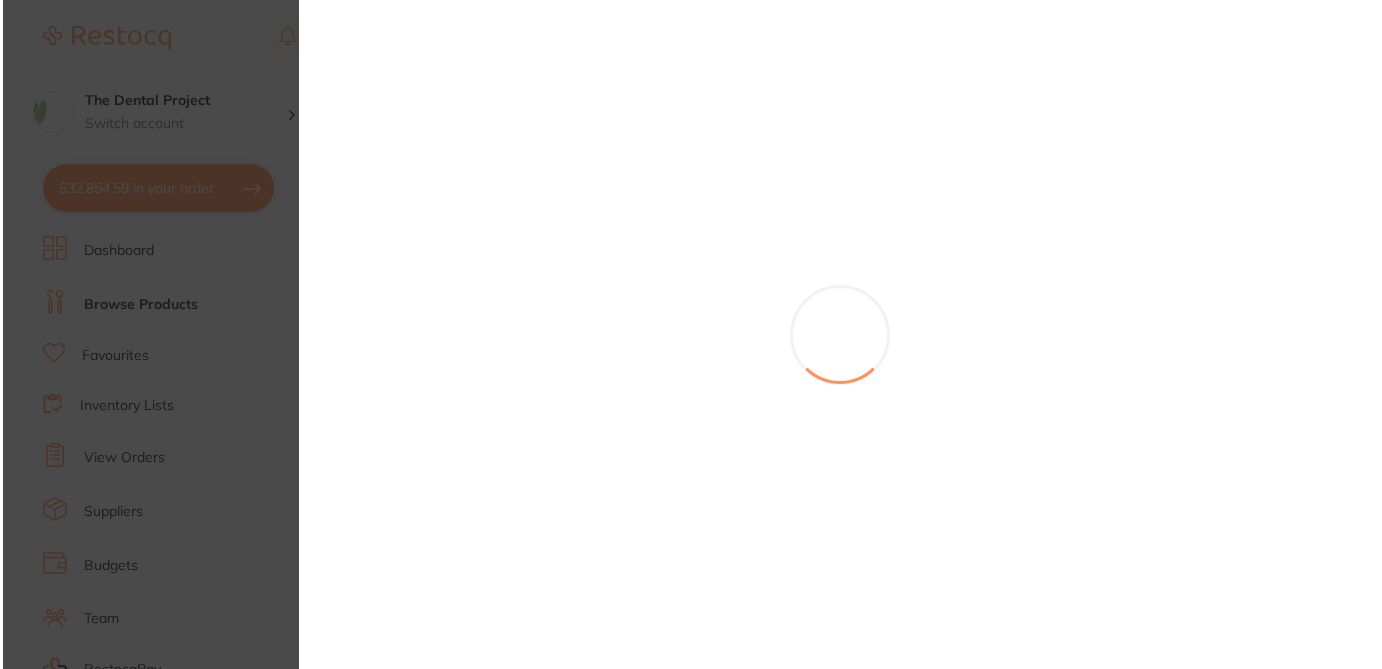 scroll, scrollTop: 0, scrollLeft: 0, axis: both 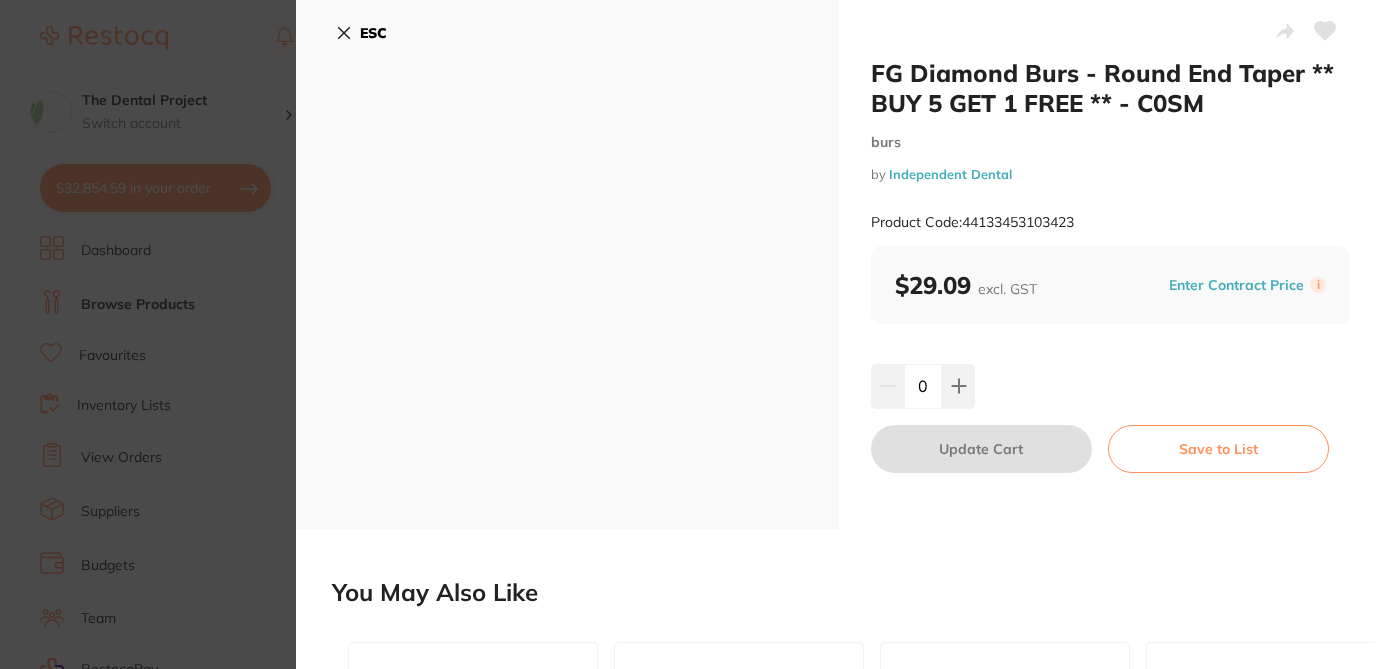 click 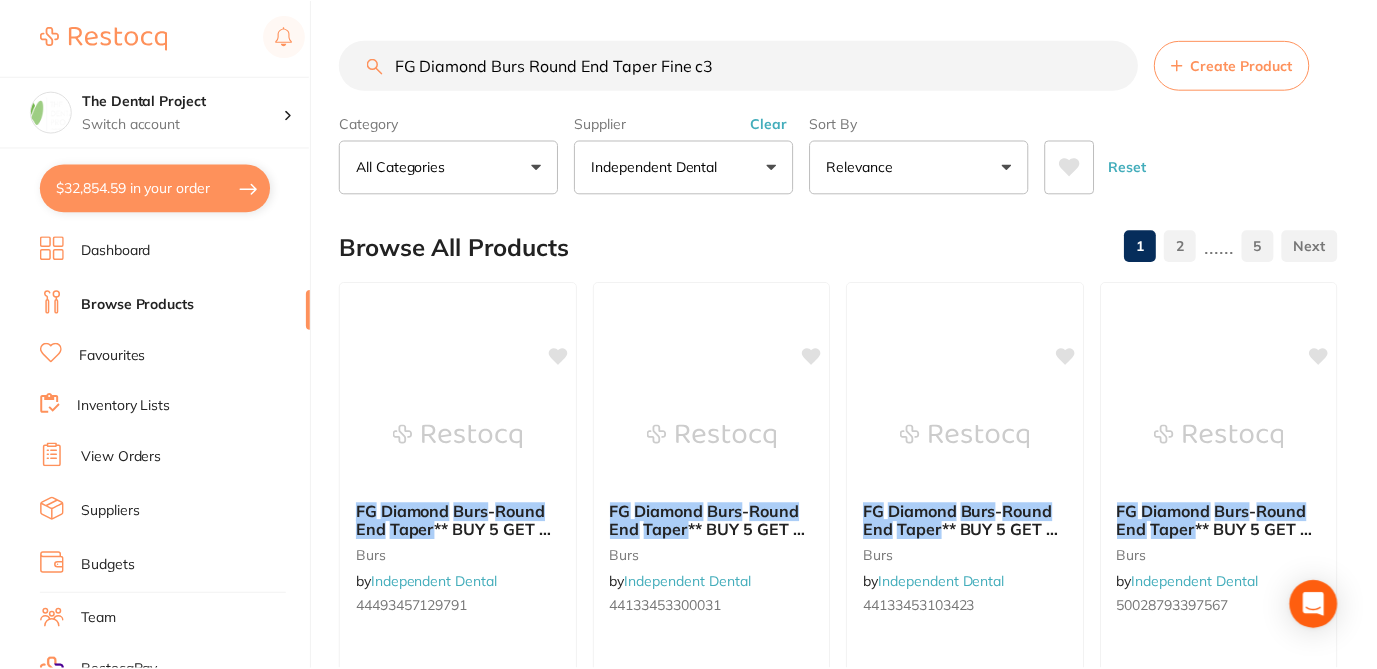 scroll, scrollTop: 40, scrollLeft: 0, axis: vertical 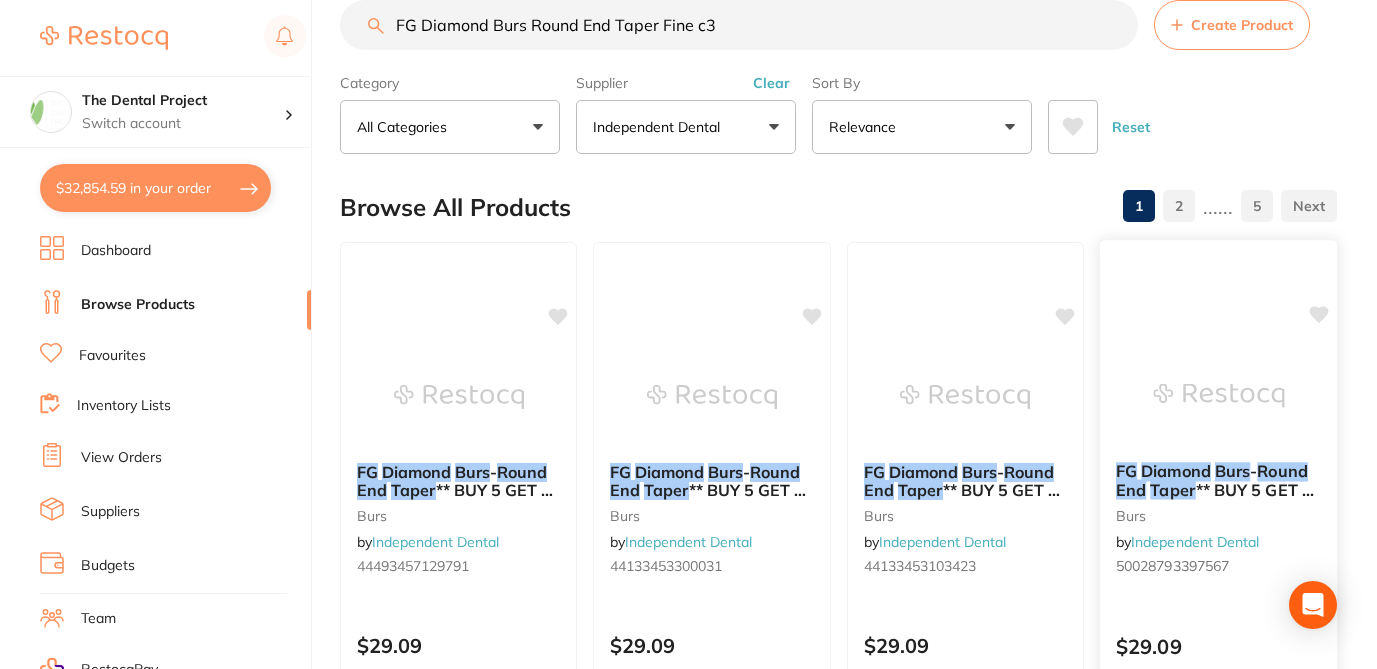click on "FG   Diamond   Burs  -  Round   End   Taper  ** BUY 5 GET 1 FREE ** - F06M   burs by  Independent Dental 50028793397567 $29.09 Add to cart Save to list" at bounding box center [1219, 529] 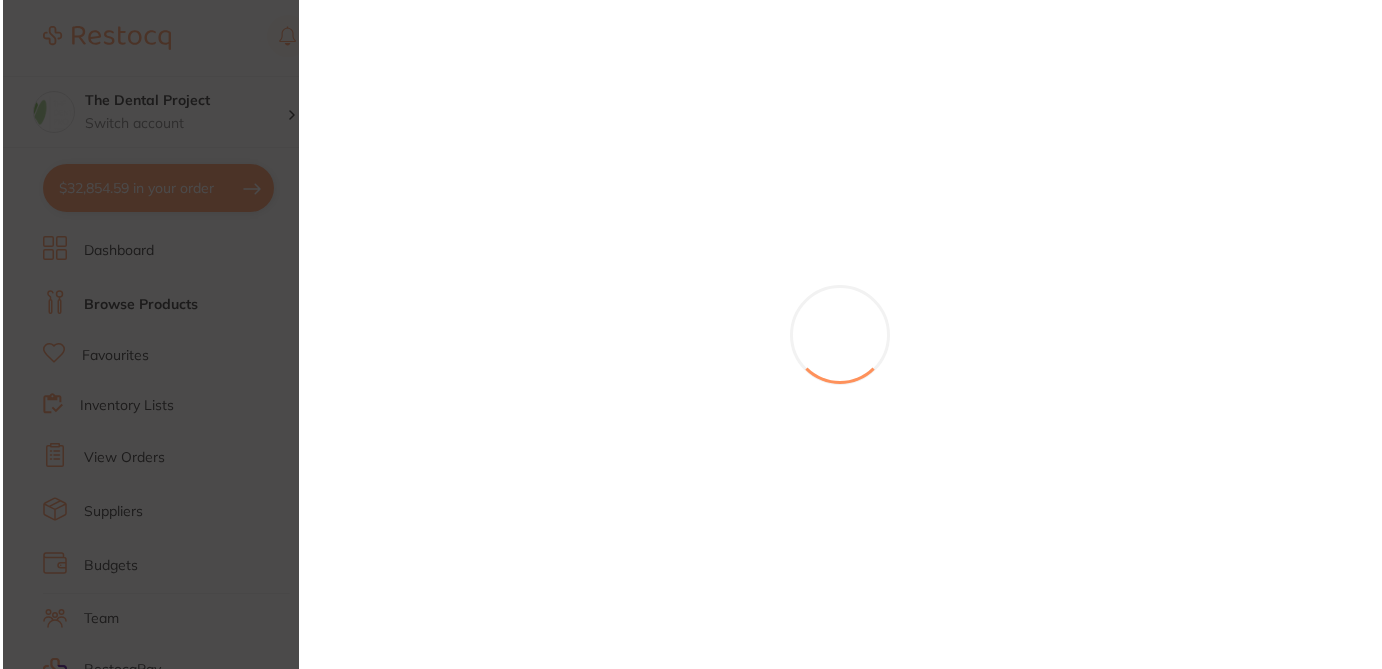 scroll, scrollTop: 0, scrollLeft: 0, axis: both 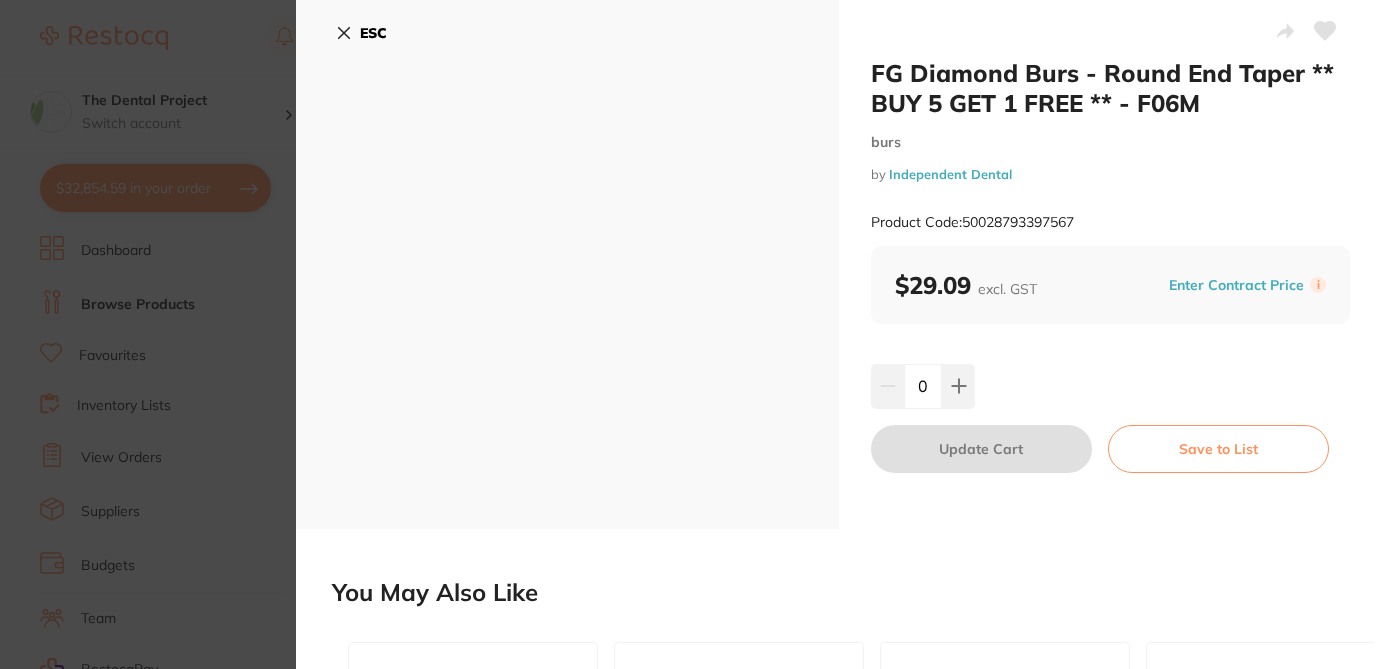 click 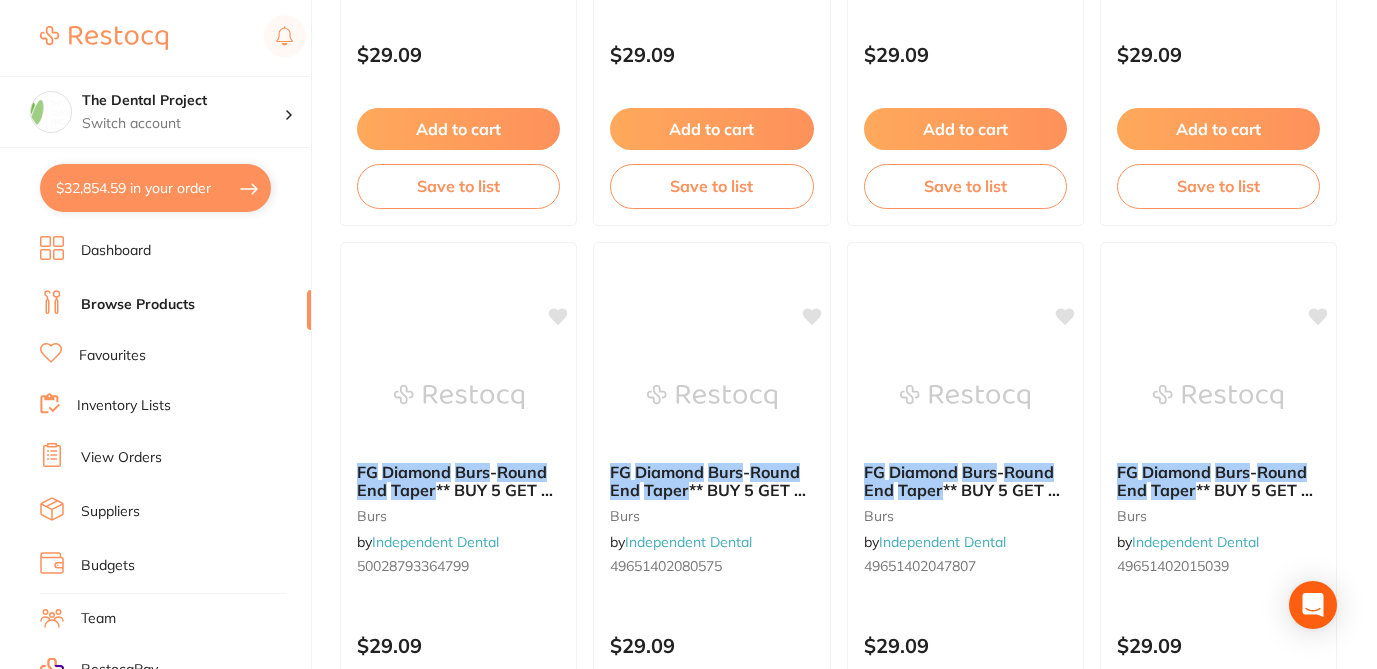 scroll, scrollTop: 640, scrollLeft: 0, axis: vertical 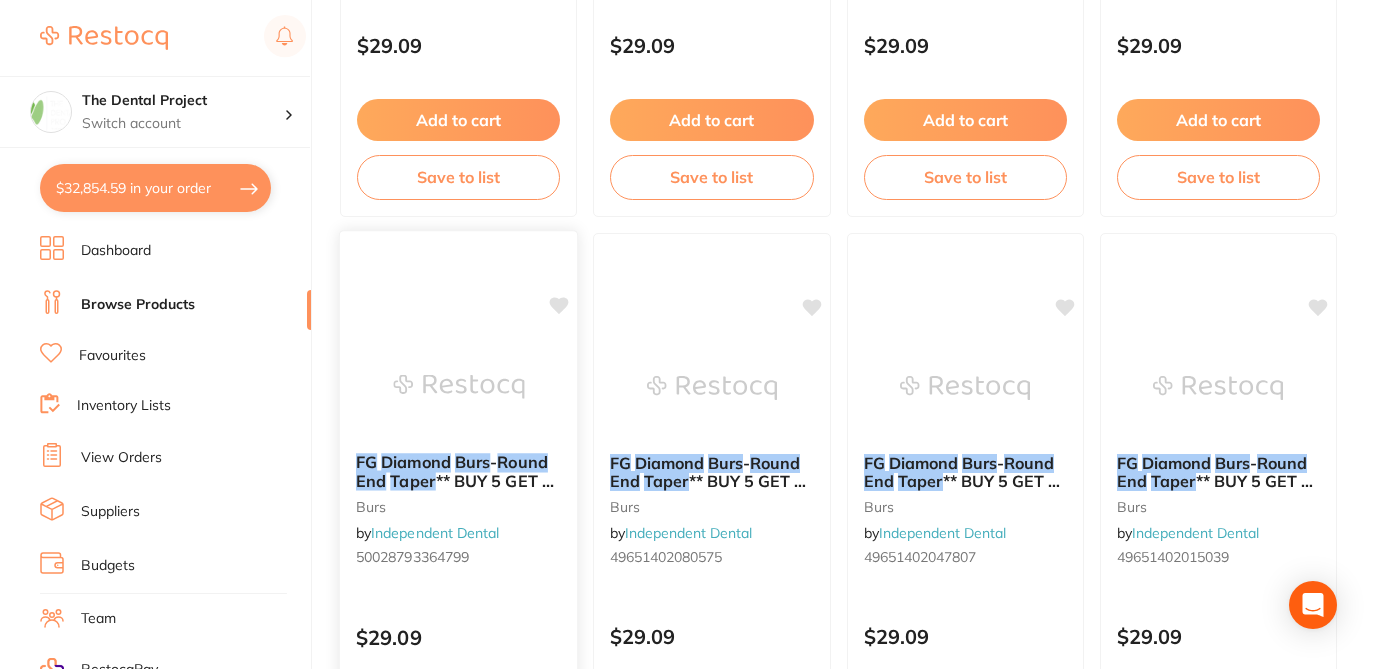 click at bounding box center (458, 386) 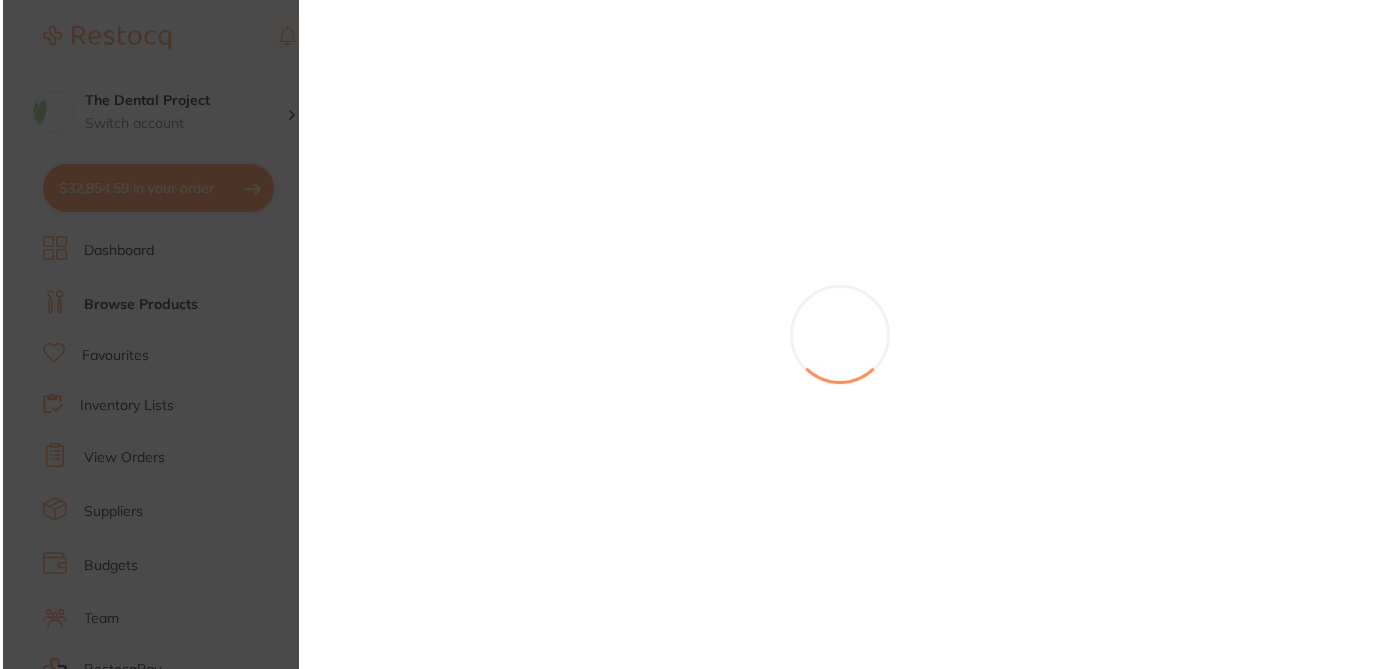 scroll, scrollTop: 0, scrollLeft: 0, axis: both 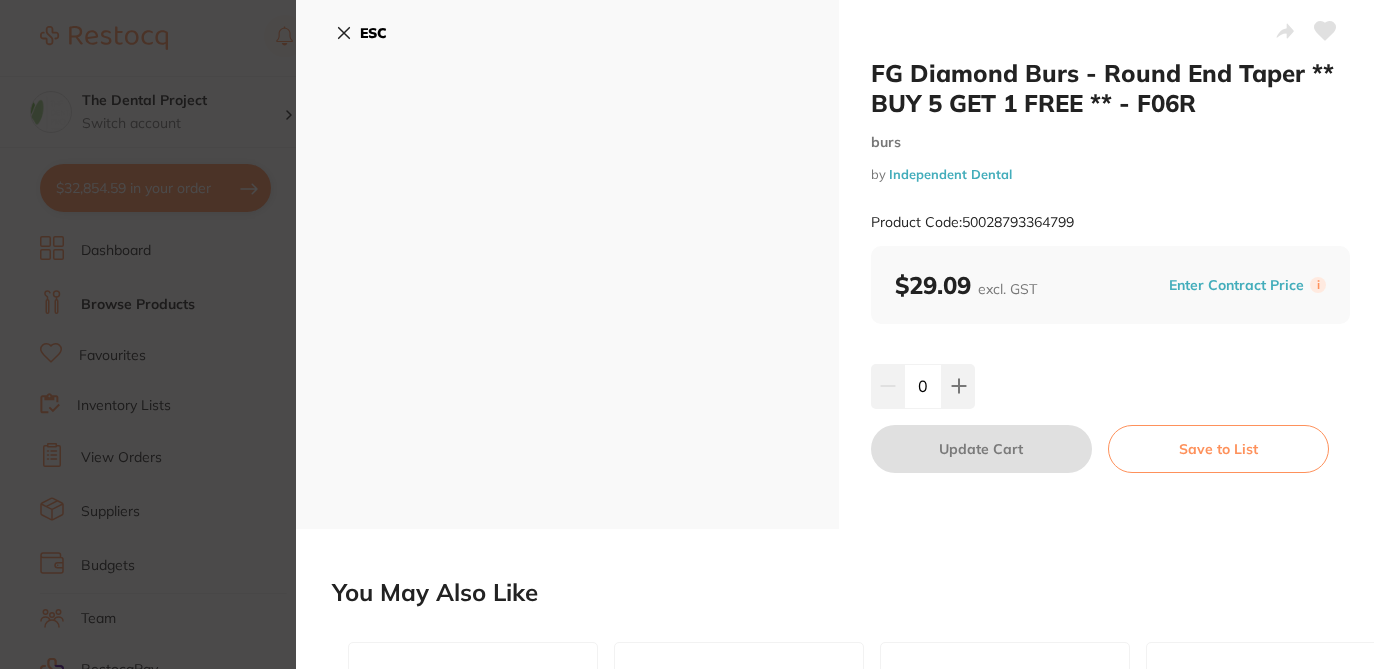 click on "ESC" at bounding box center [361, 33] 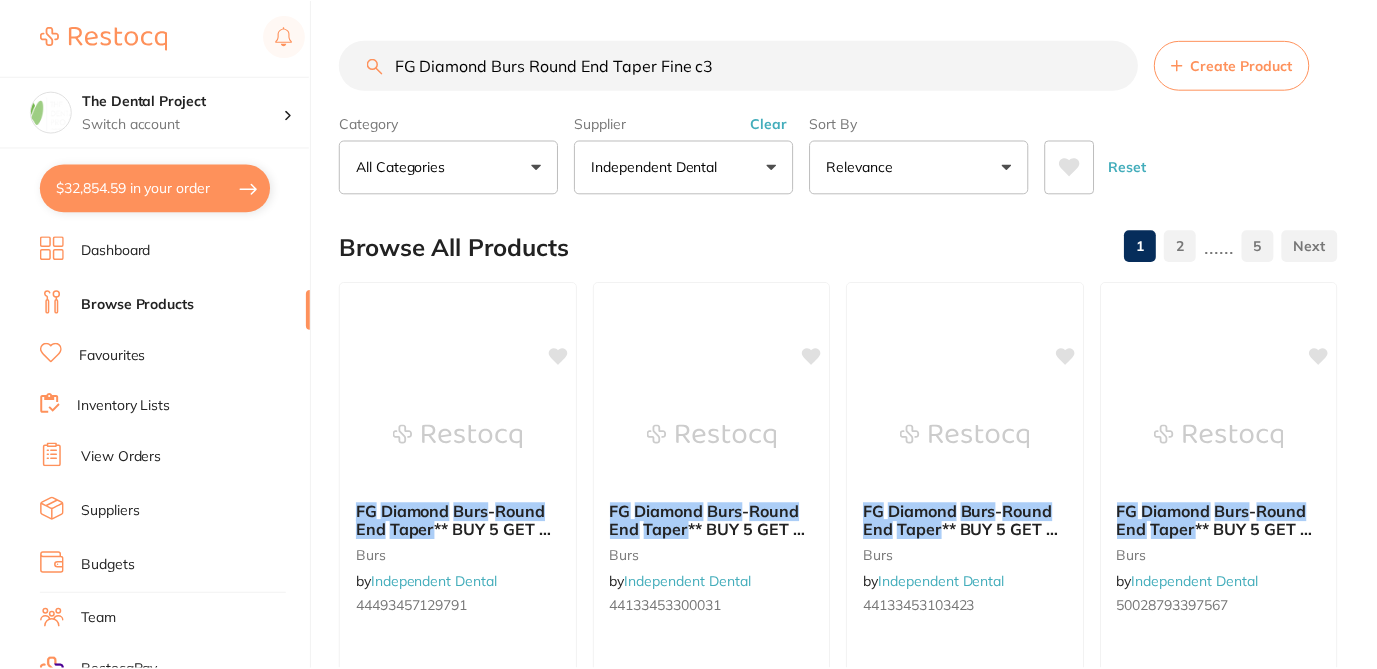 scroll, scrollTop: 640, scrollLeft: 0, axis: vertical 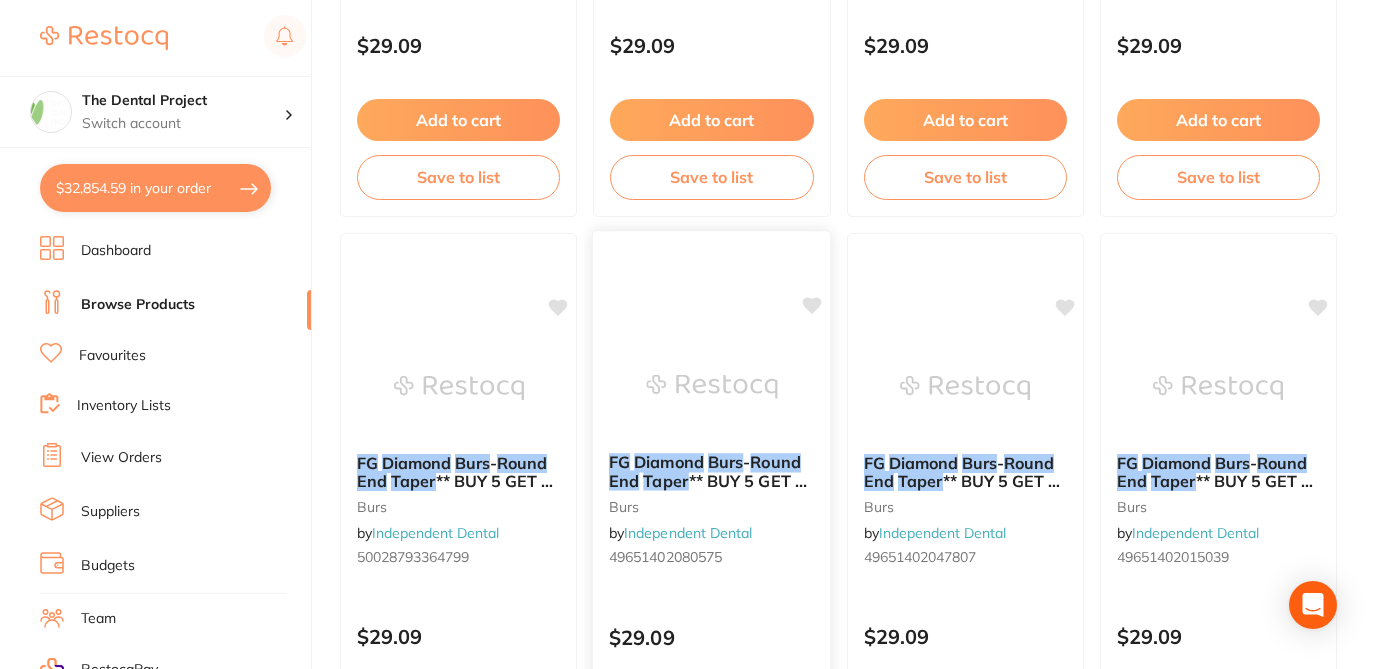 click at bounding box center (711, 386) 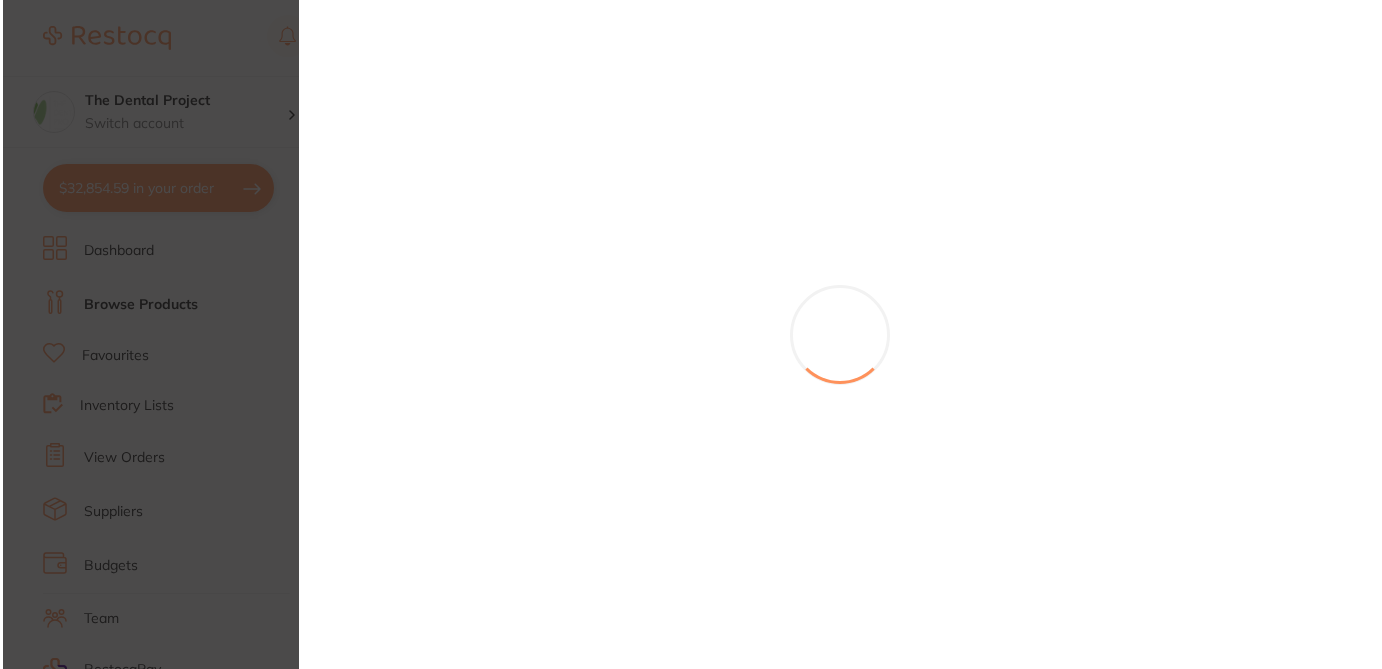scroll, scrollTop: 0, scrollLeft: 0, axis: both 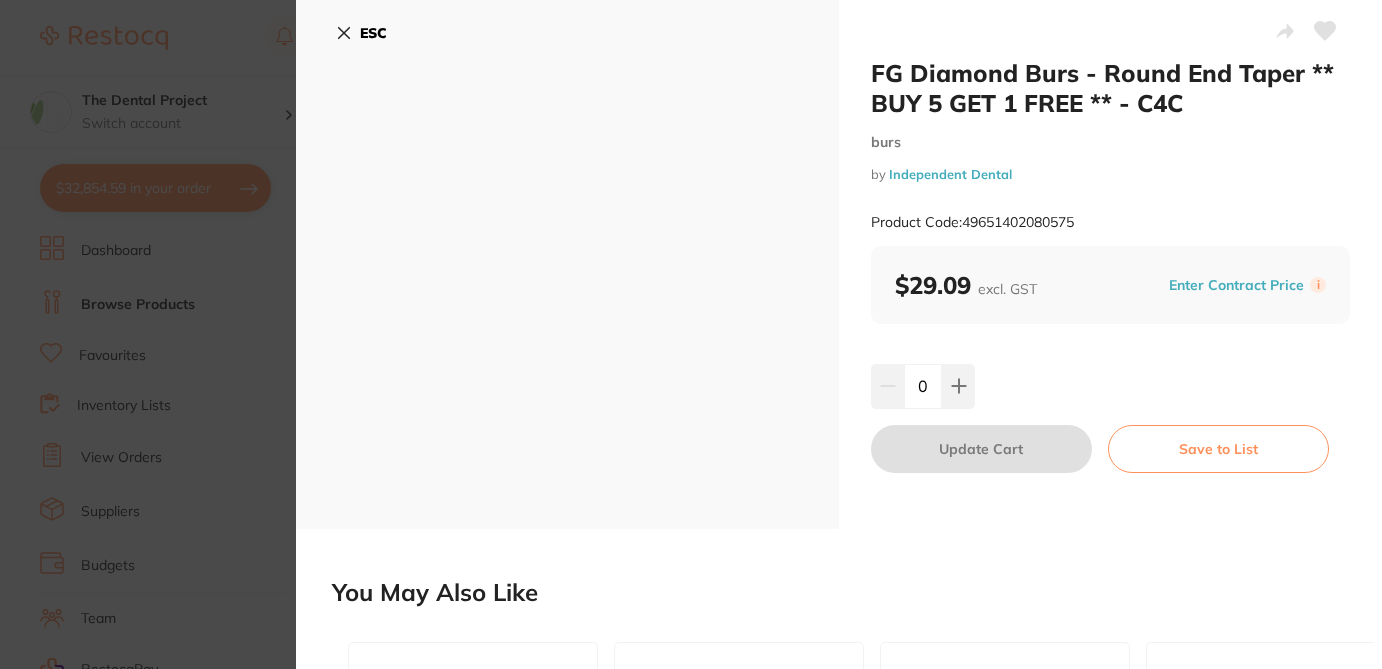 click 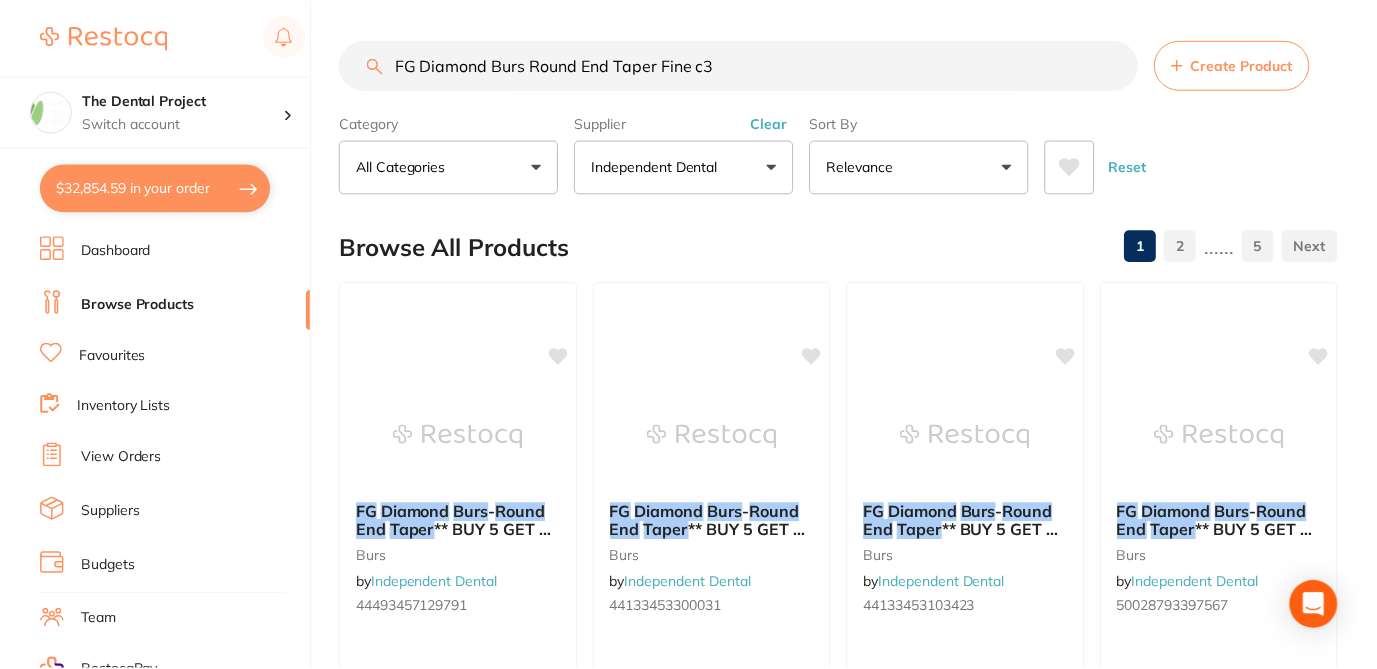 scroll, scrollTop: 640, scrollLeft: 0, axis: vertical 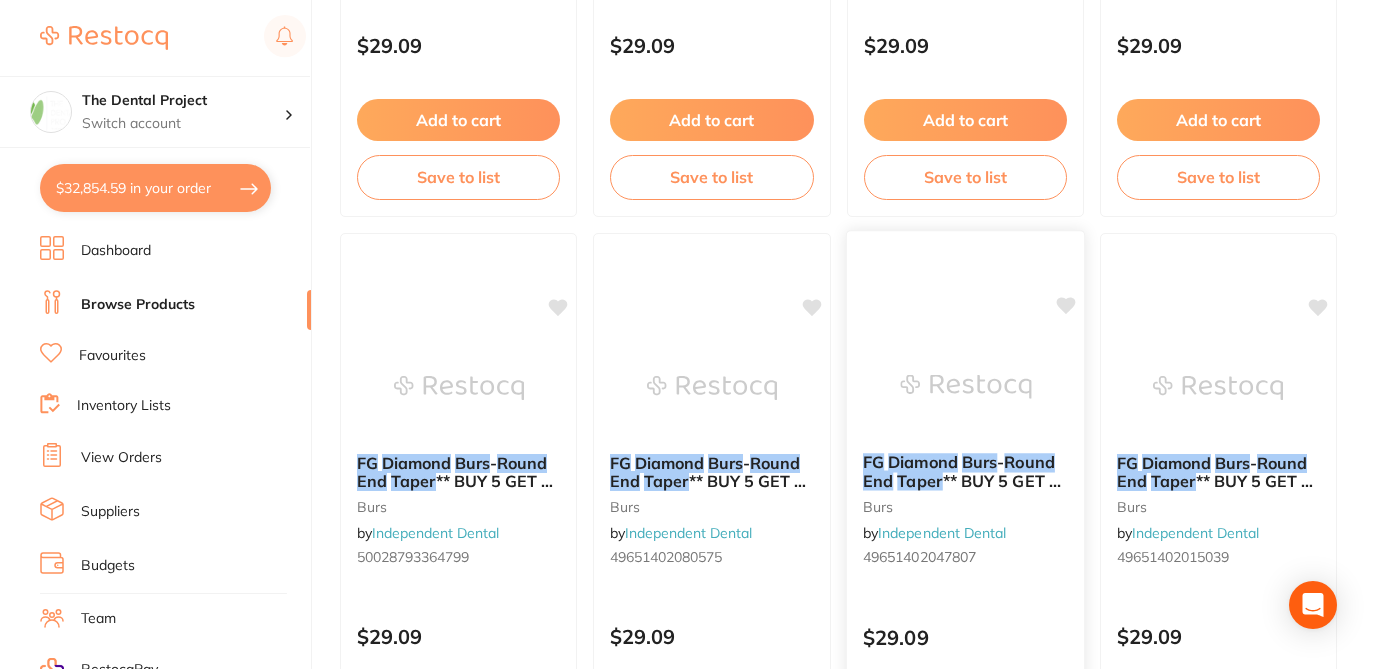 click on "FG   Diamond   Burs  -  Round   End   Taper  ** BUY 5 GET 1 FREE ** - F2RC   burs by  Independent Dental 49651402047807 $29.09 Add to cart Save to list" at bounding box center [965, 520] 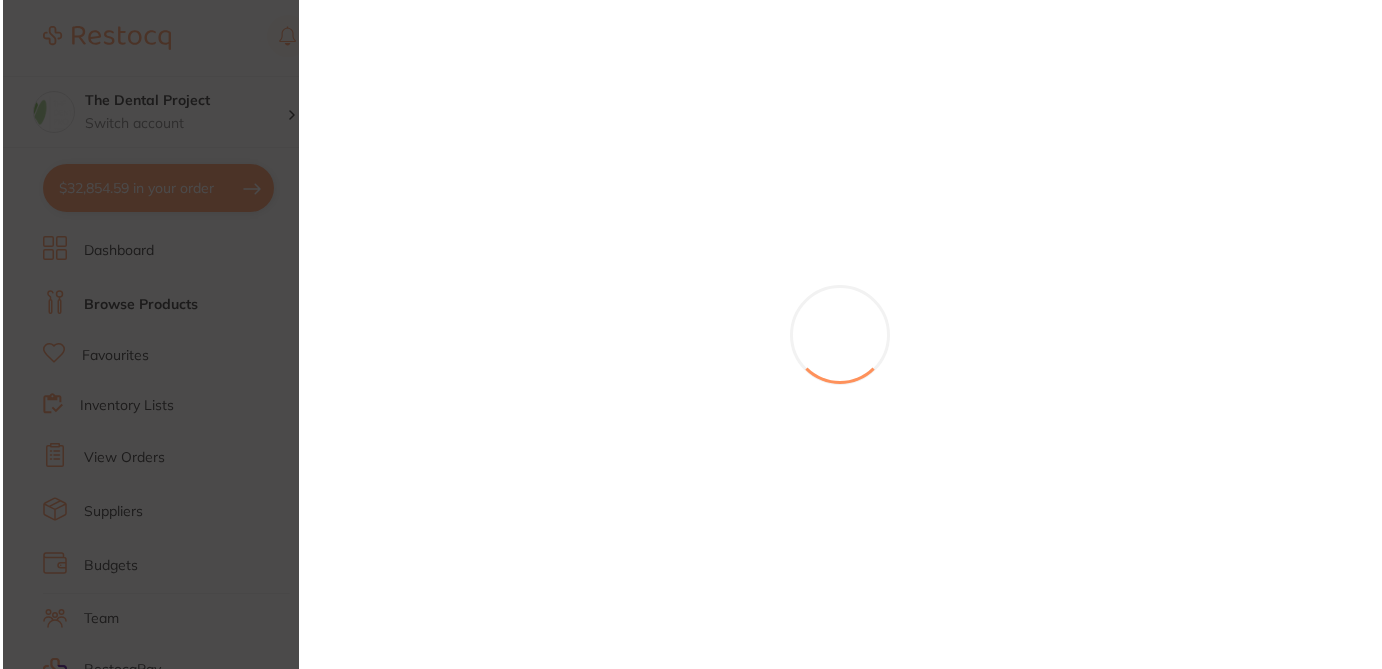 scroll, scrollTop: 0, scrollLeft: 0, axis: both 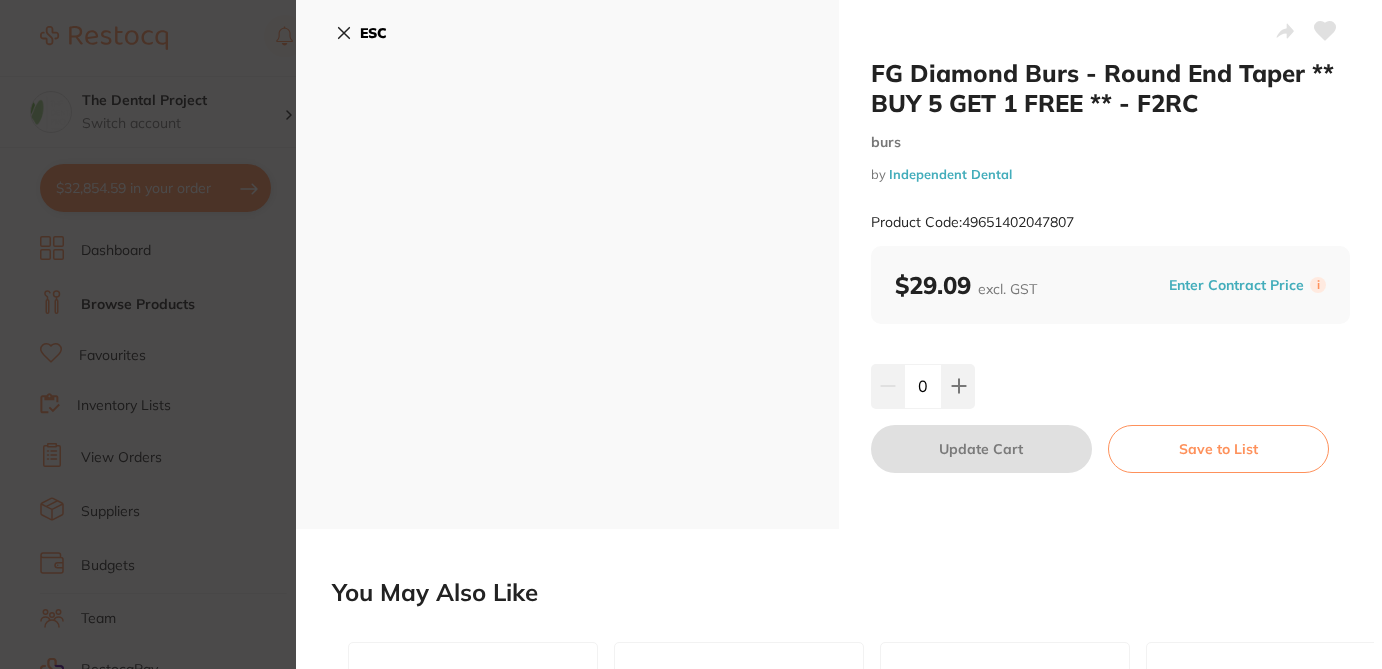 click 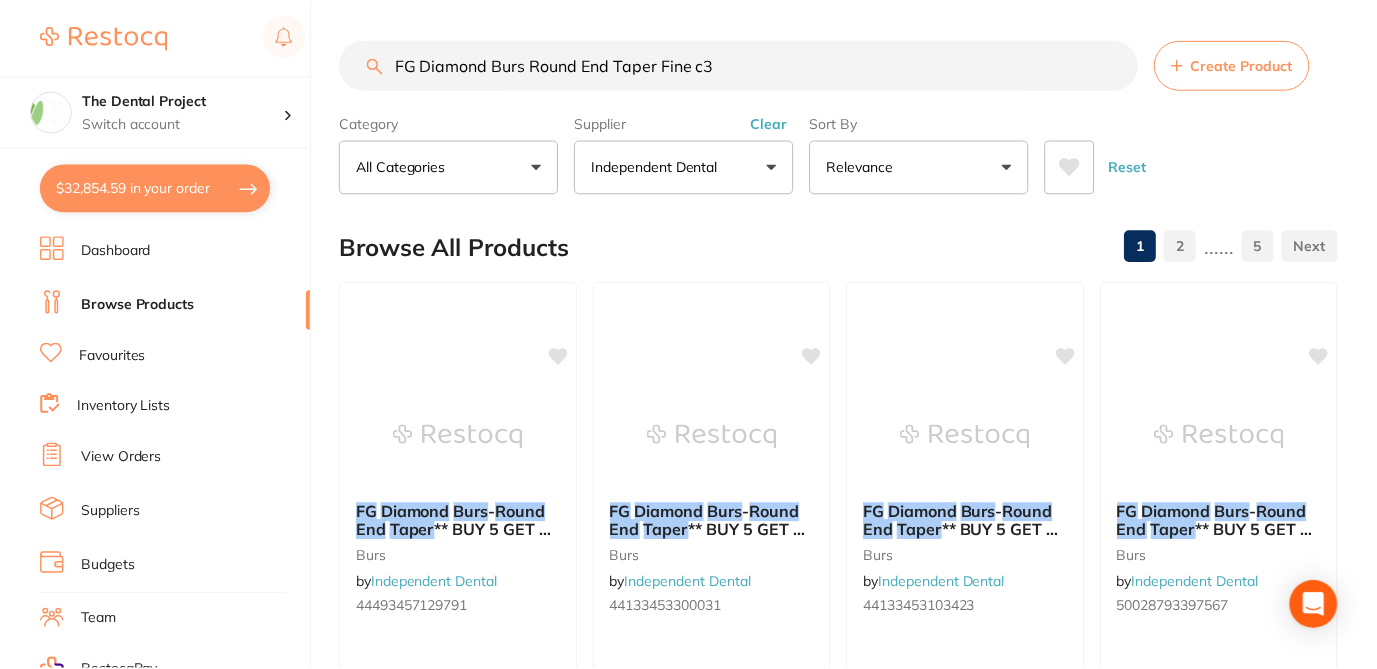 scroll, scrollTop: 640, scrollLeft: 0, axis: vertical 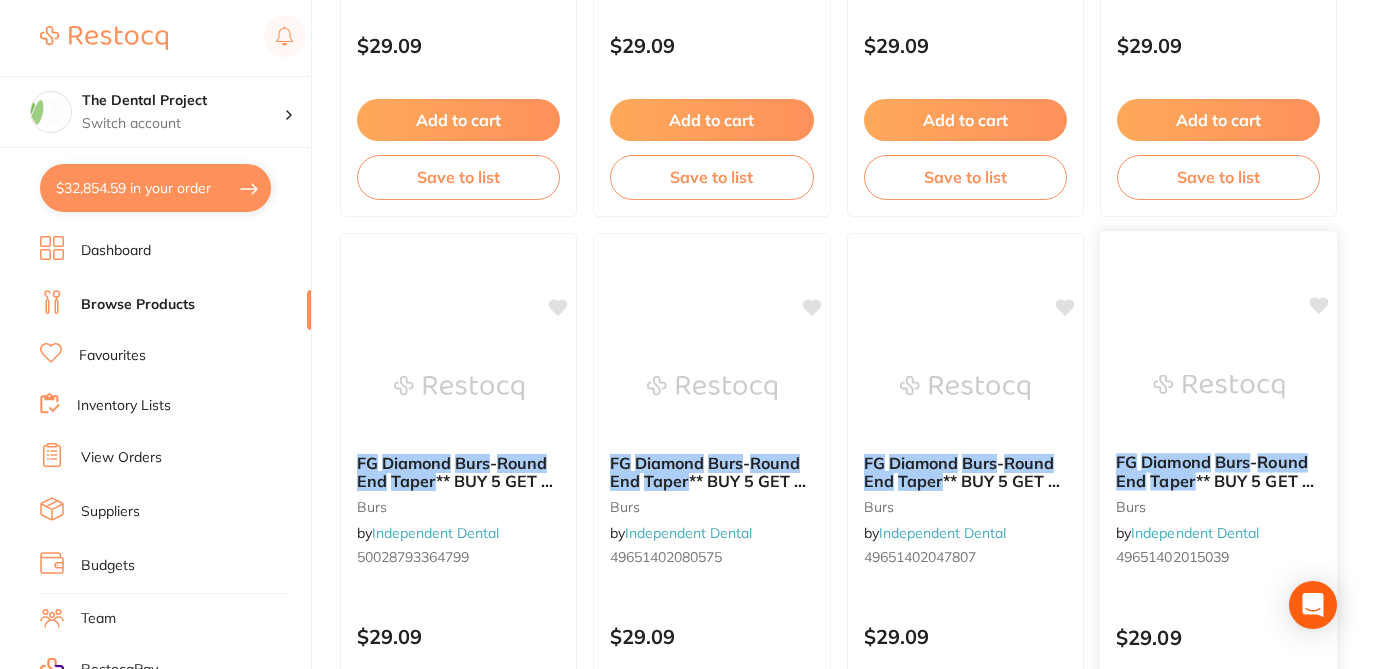 click at bounding box center (1218, 386) 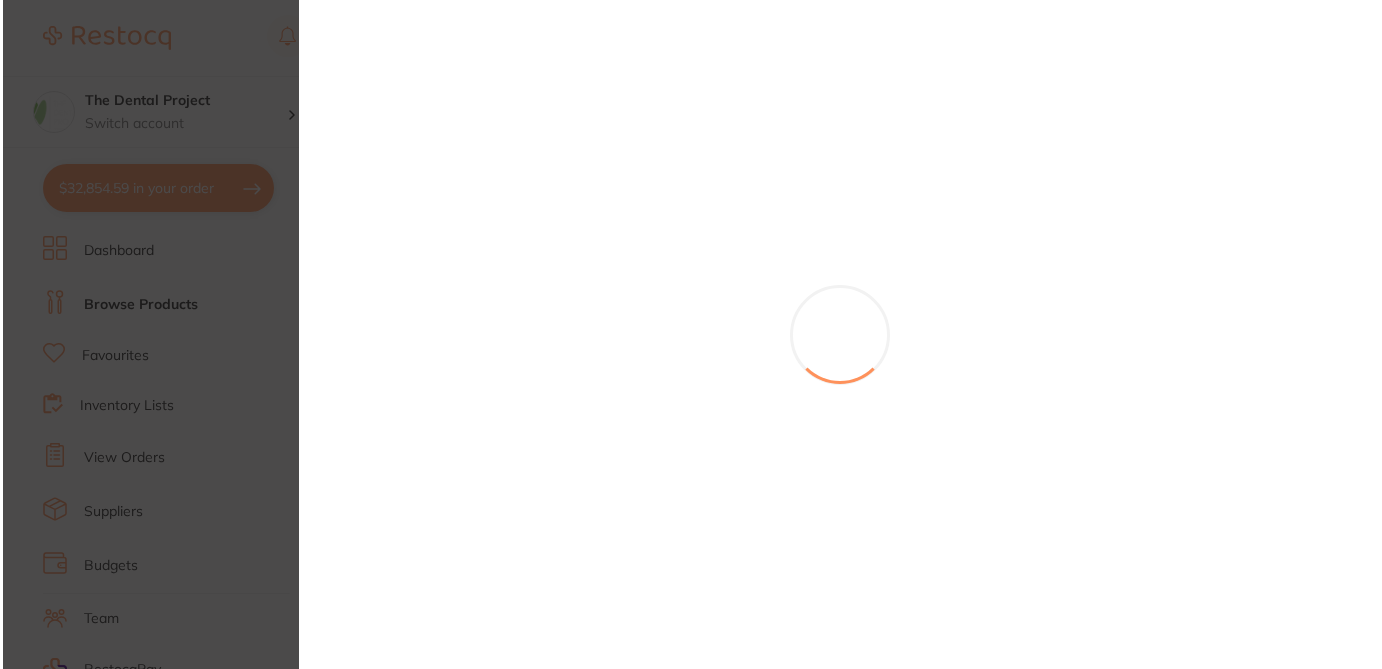 scroll, scrollTop: 0, scrollLeft: 0, axis: both 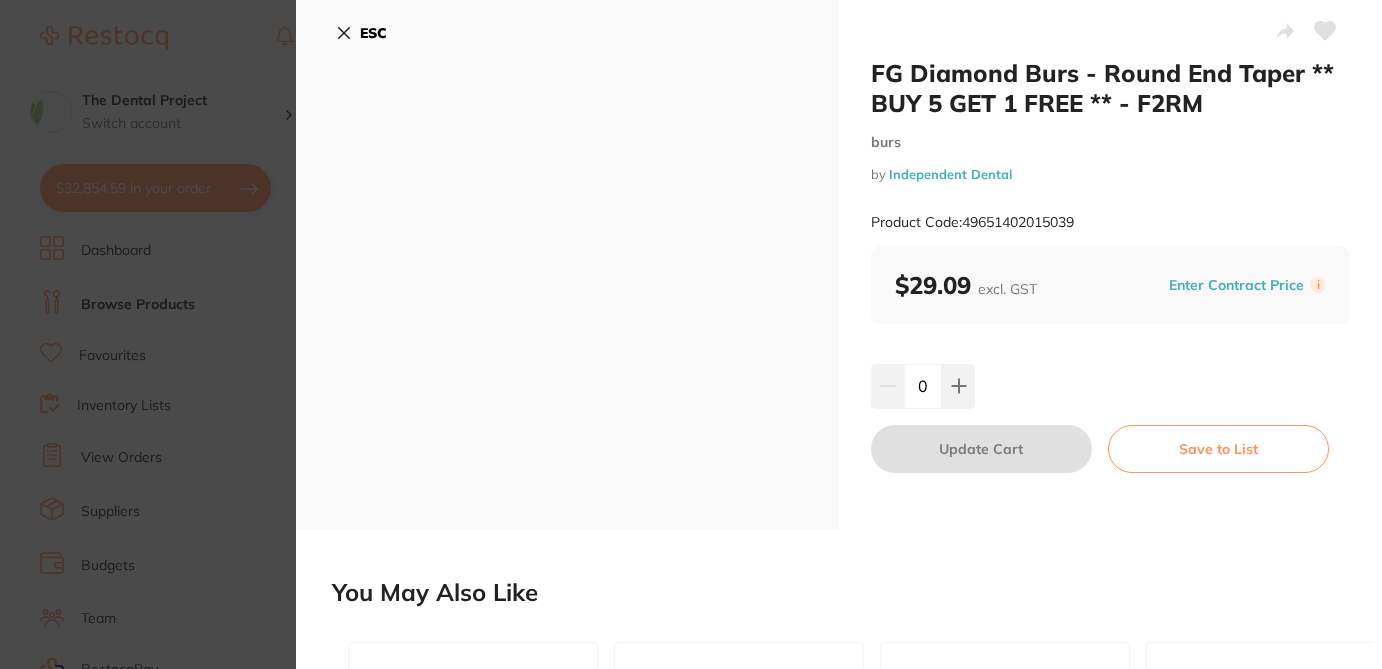 click 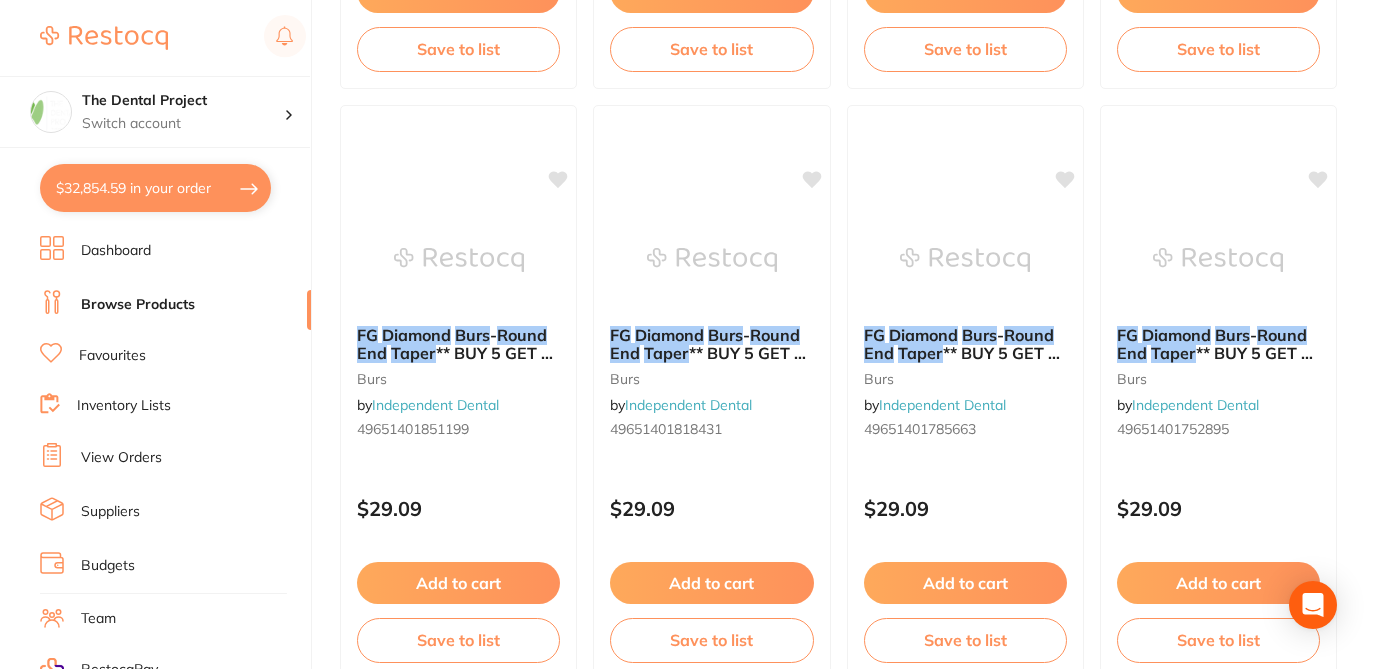 scroll, scrollTop: 1960, scrollLeft: 0, axis: vertical 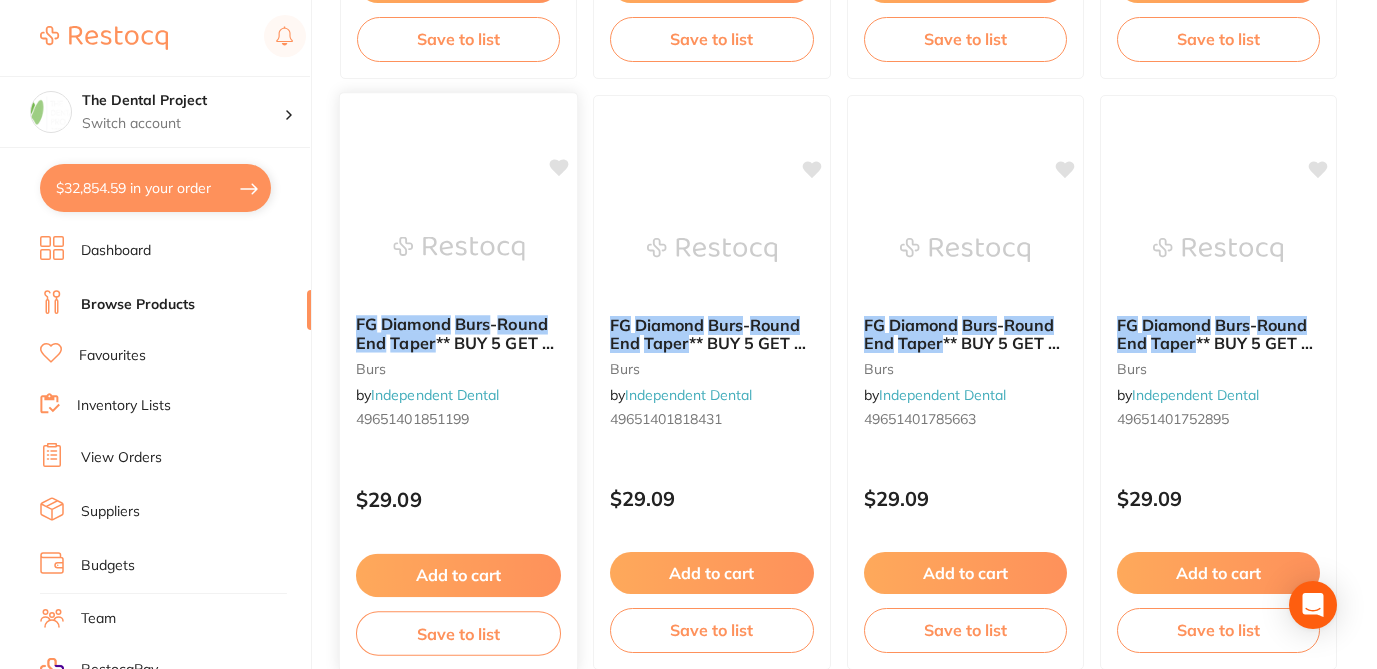 click at bounding box center [458, 248] 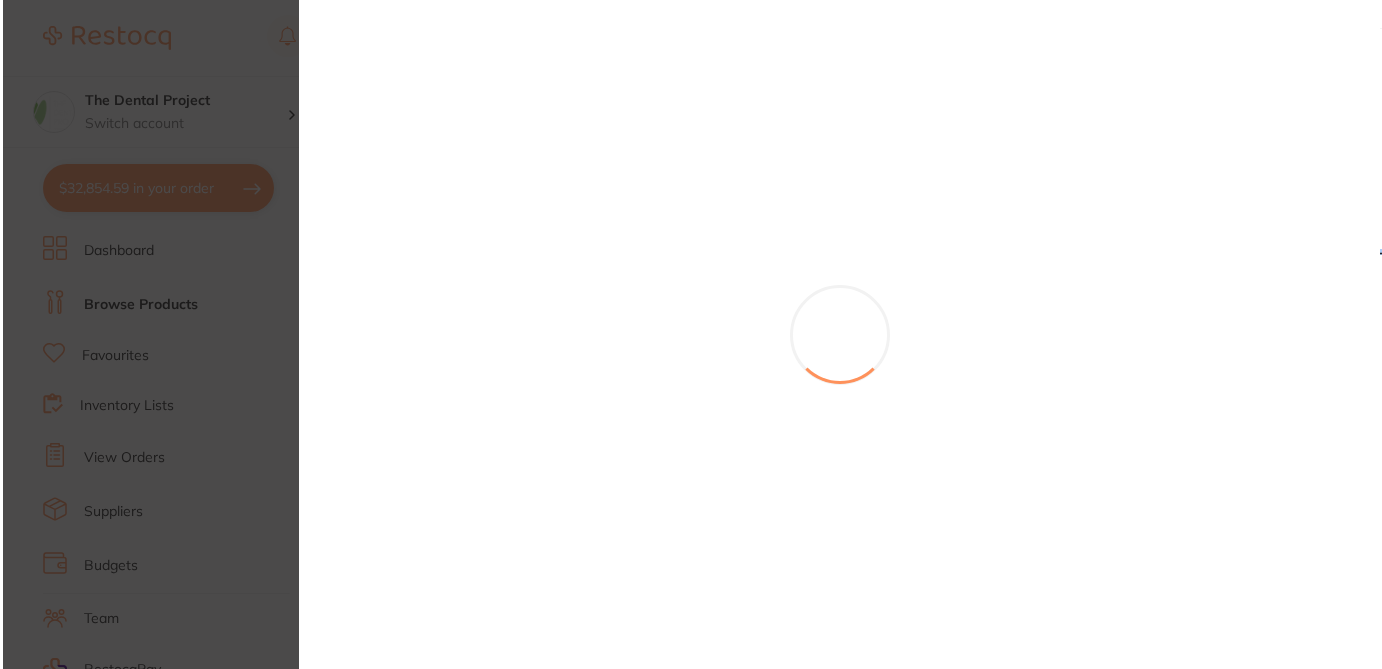scroll, scrollTop: 0, scrollLeft: 0, axis: both 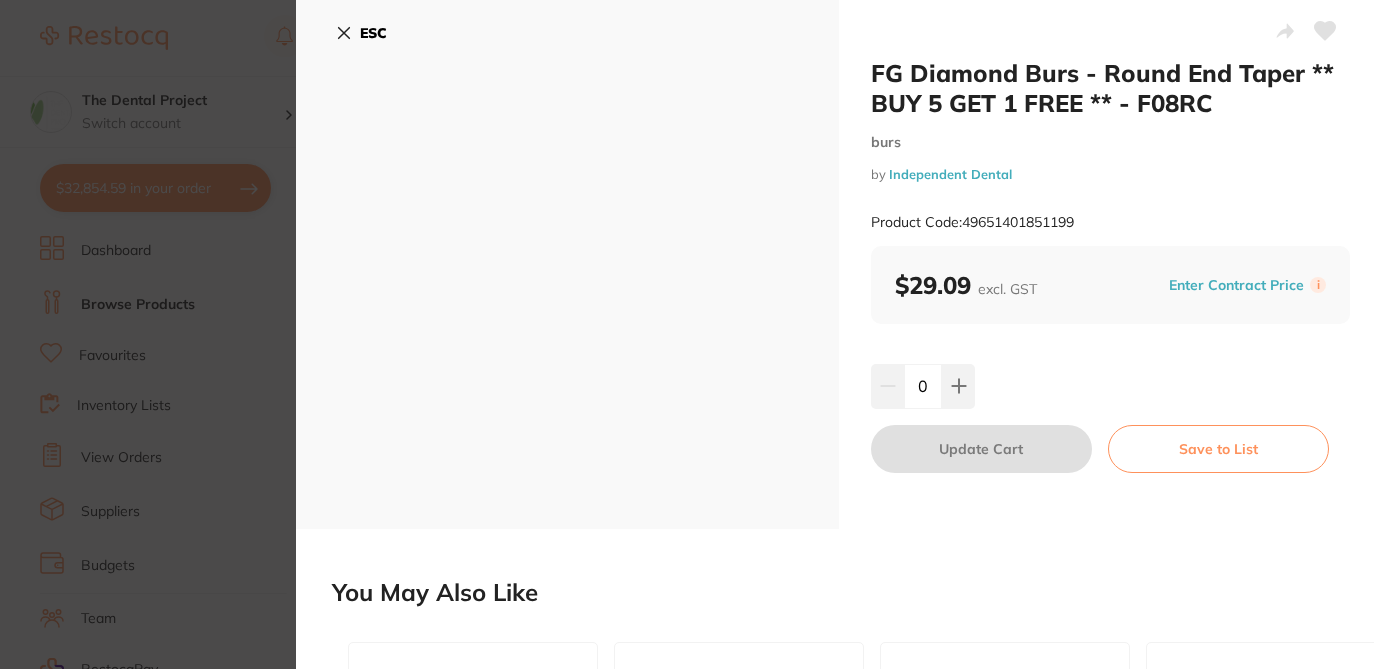 click on "ESC" at bounding box center (361, 33) 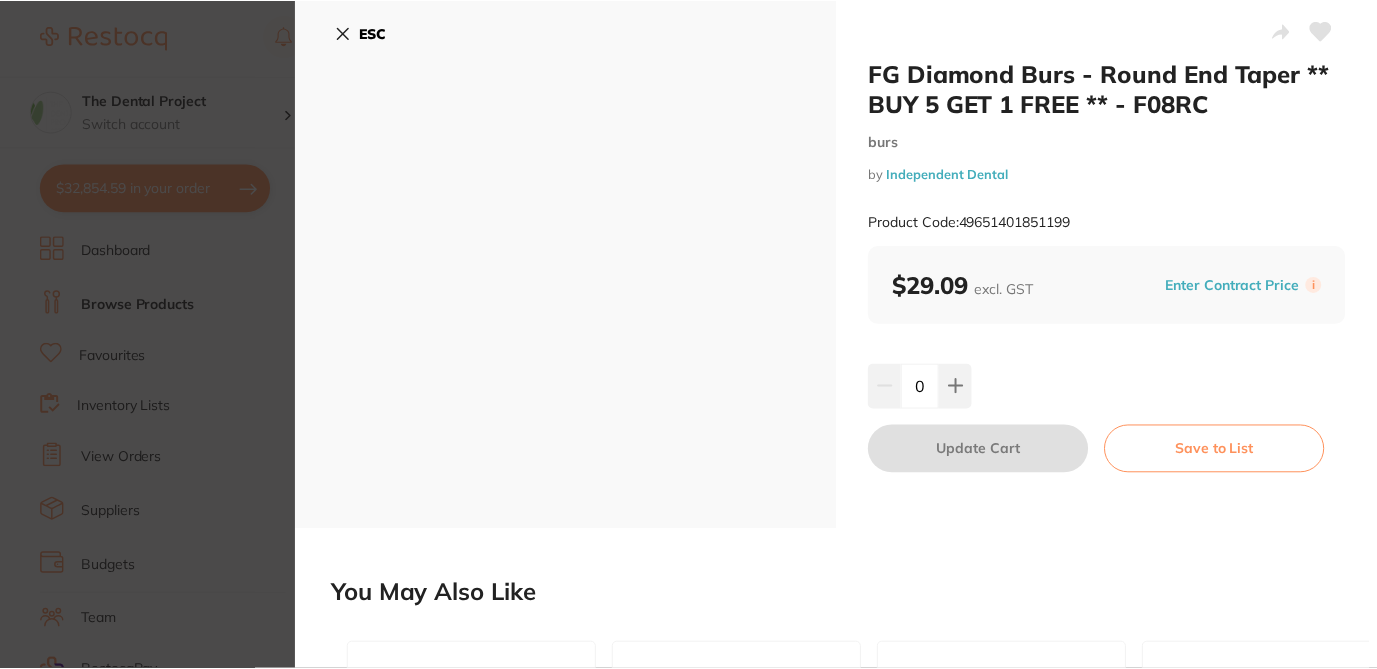scroll, scrollTop: 1960, scrollLeft: 0, axis: vertical 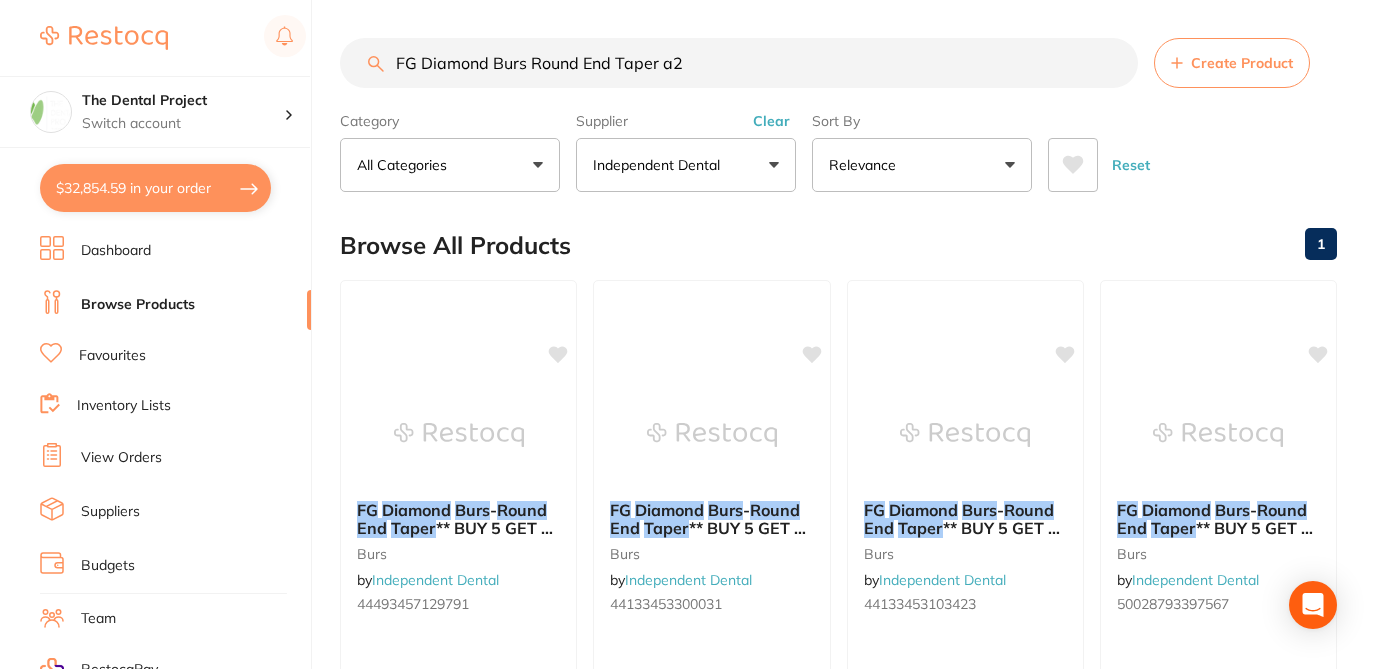 drag, startPoint x: 702, startPoint y: 69, endPoint x: 393, endPoint y: 53, distance: 309.41397 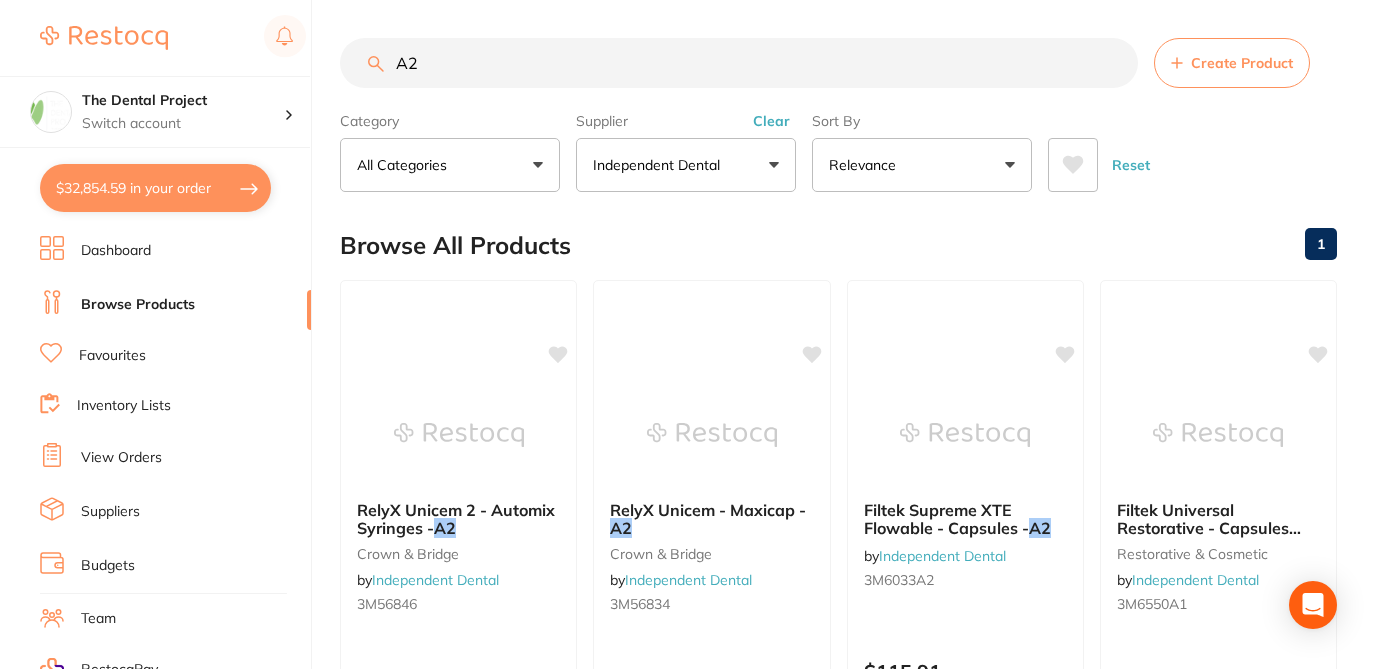 type on "A" 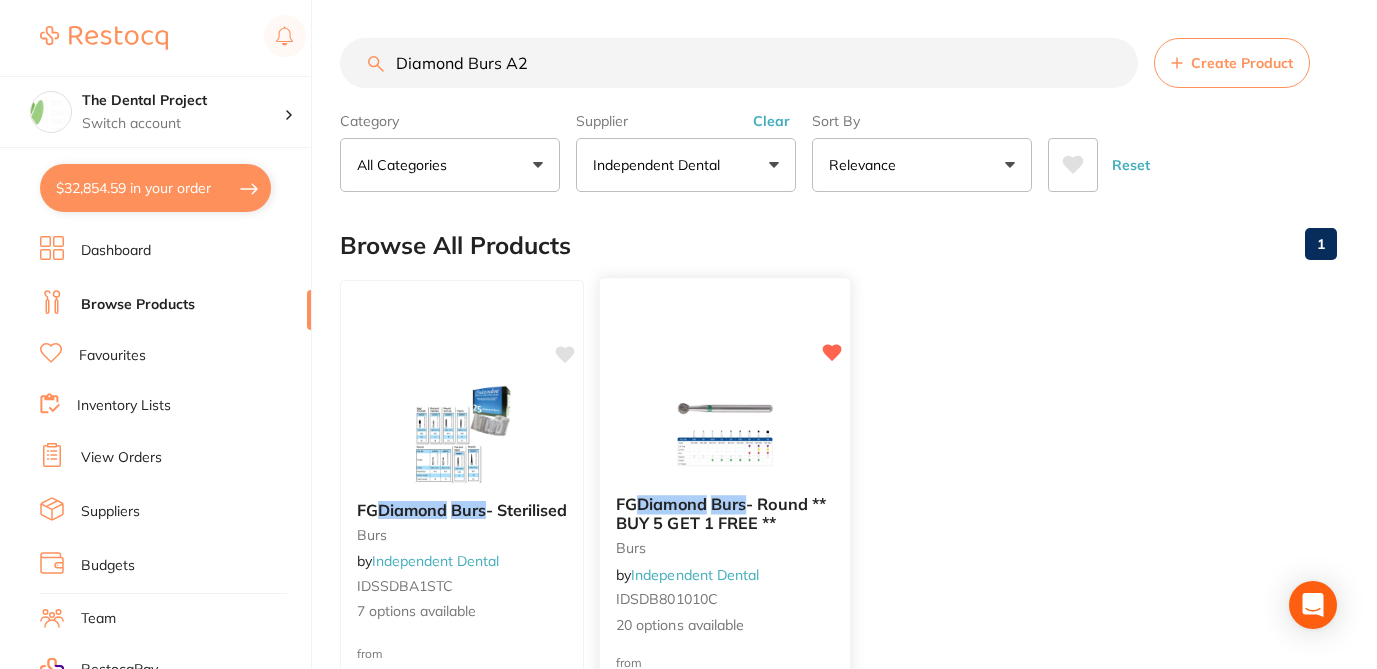 type on "Diamond Burs A2" 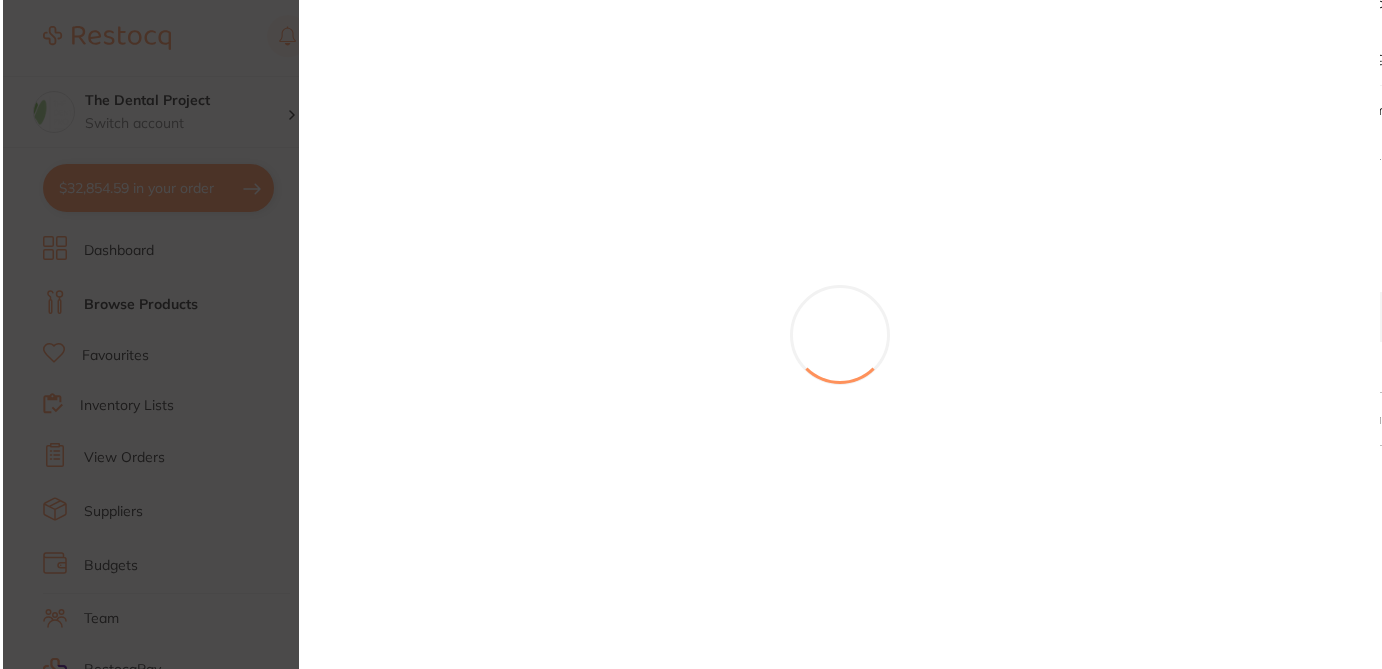 scroll, scrollTop: 0, scrollLeft: 0, axis: both 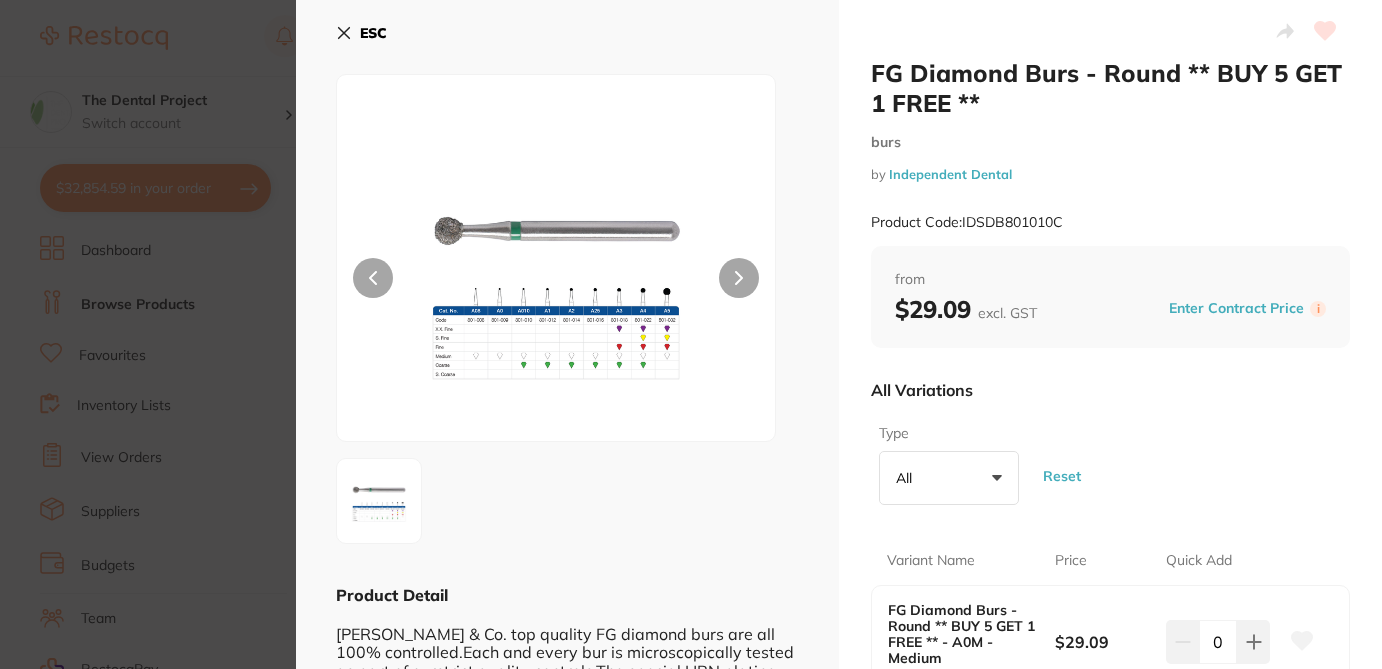 click at bounding box center (567, 501) 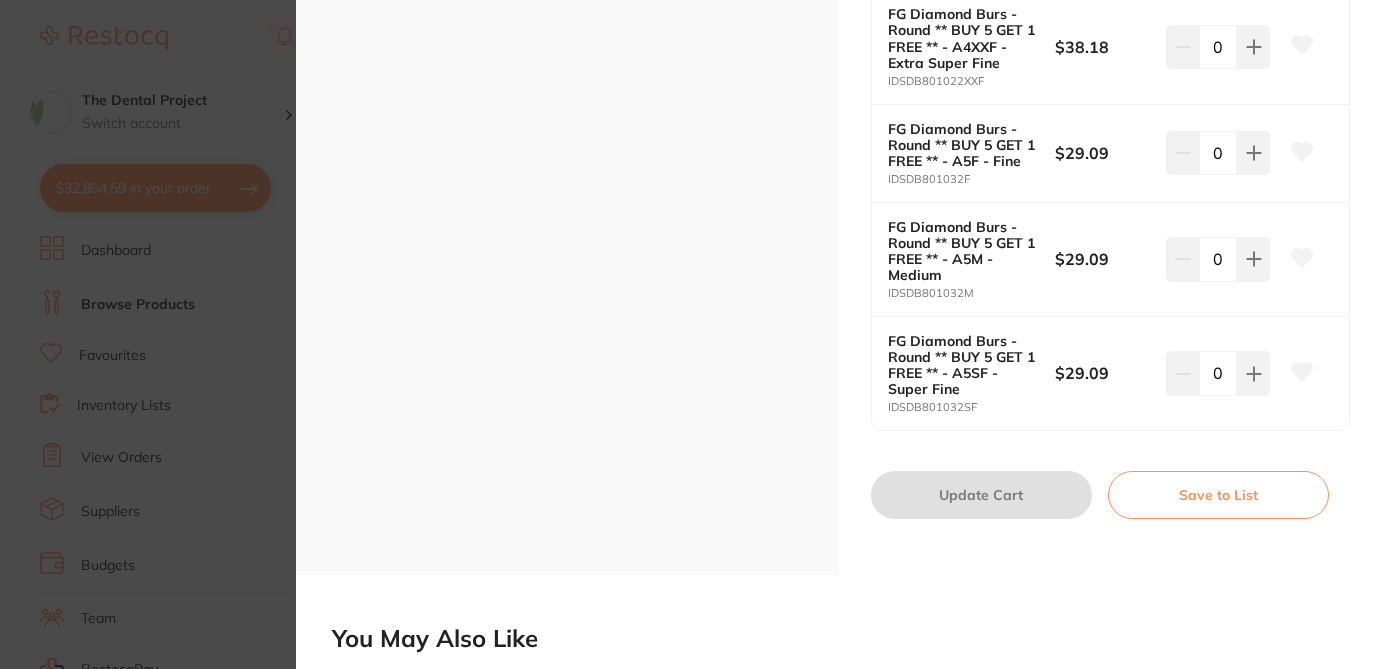 scroll, scrollTop: 2400, scrollLeft: 0, axis: vertical 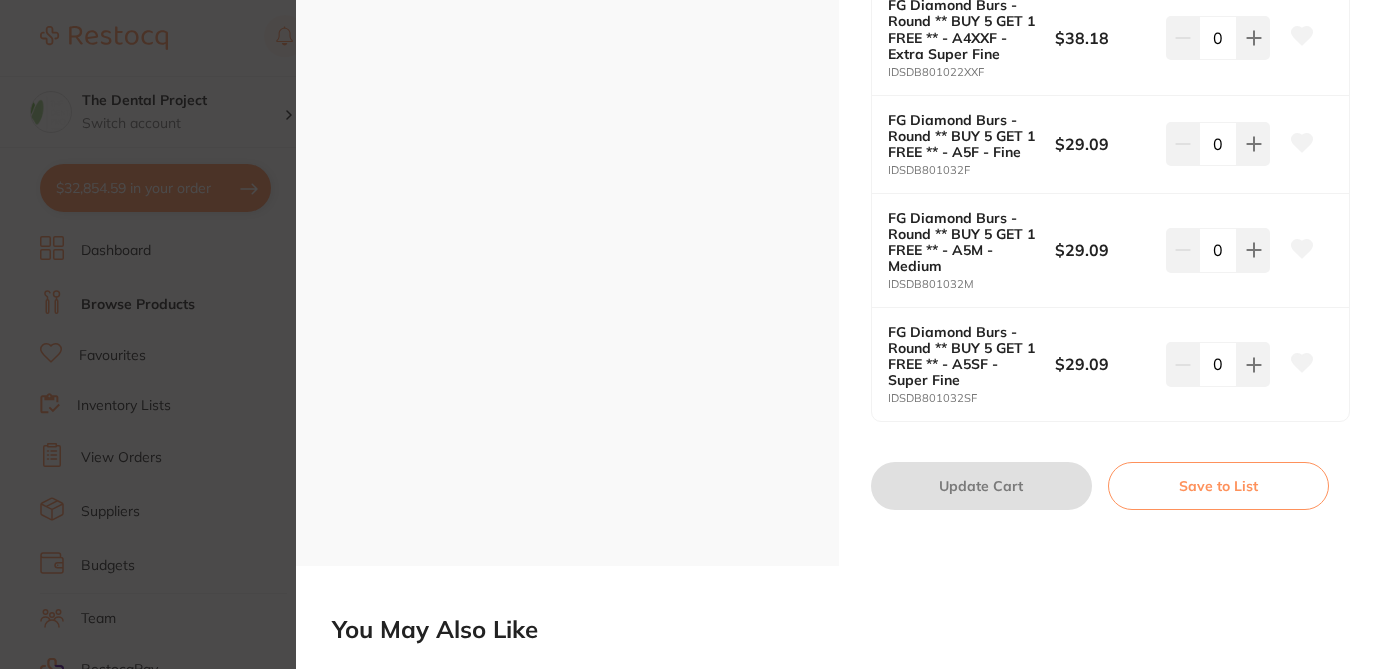 click on "FG Diamond Burs - Round ** BUY 5 GET 1 FREE ** burs by   Independent Dental Product Code:  IDSDB801010C ESC         Product Detail   Strauss & Co. top quality FG diamond burs are all 100% controlled.Each and every bur is microscopically tested as part of ourstrict quality controls.The special HBN plating method ensures an even homogenizeddiamond surface. The mix of diamond grits specially made forStrauss & Co. offers the best possible reduction in tooth preparationprocedures. The HBN plating method ensures that there are no “bold”areas and that both the bond matrix and grits are equally distributedon the bur. As a result minimal pressure is required on the turbine and theprepared tooth surface is left homogenized.Top quality Swiss made stainless steel blanks, all hardened, turnedand ground for maximum precision and minimum vibration. FG Diamond Burs - Round ** BUY 5 GET 1 FREE ** burs by   Independent Dental Product Code:  IDSDB801010C from $29.09     excl. GST Enter Contract Price i All Variations Type" at bounding box center (691, 334) 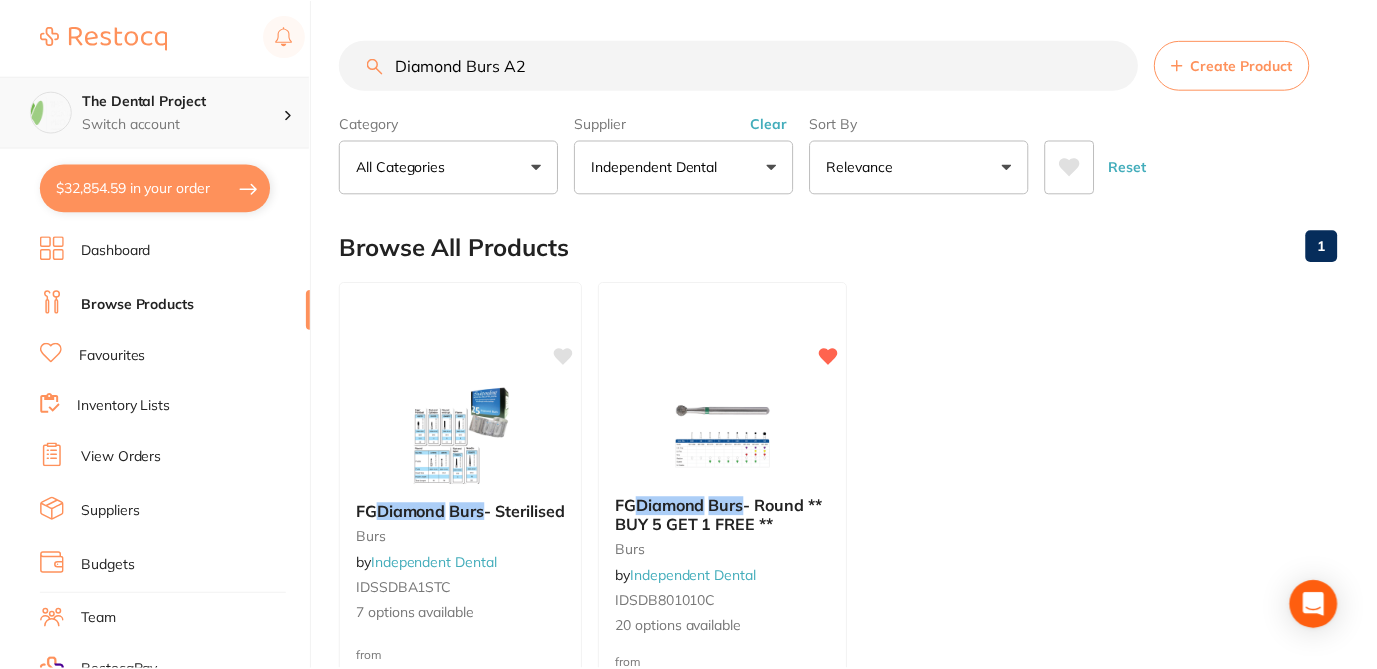 scroll, scrollTop: 2, scrollLeft: 0, axis: vertical 